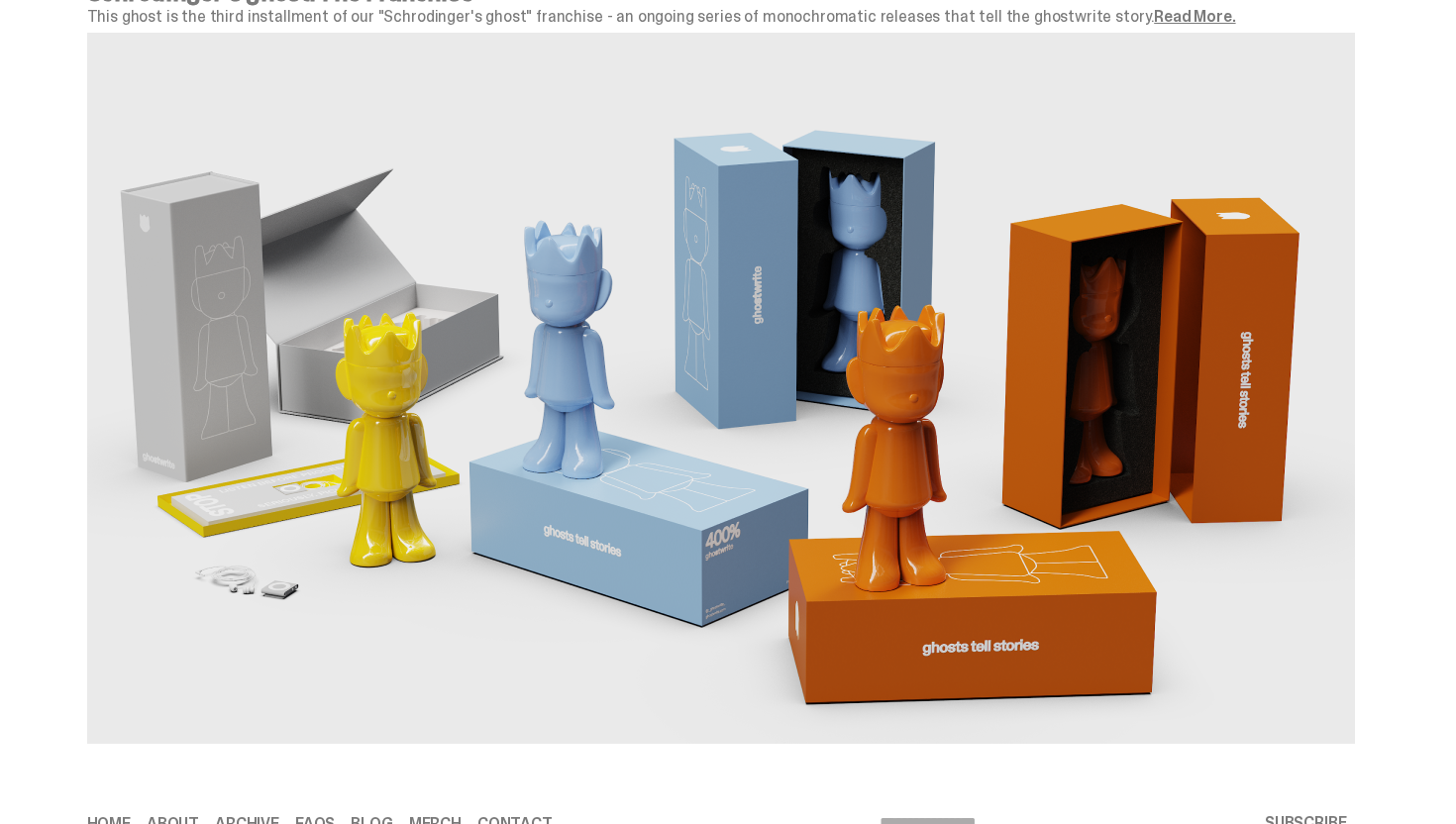 scroll, scrollTop: 3803, scrollLeft: 0, axis: vertical 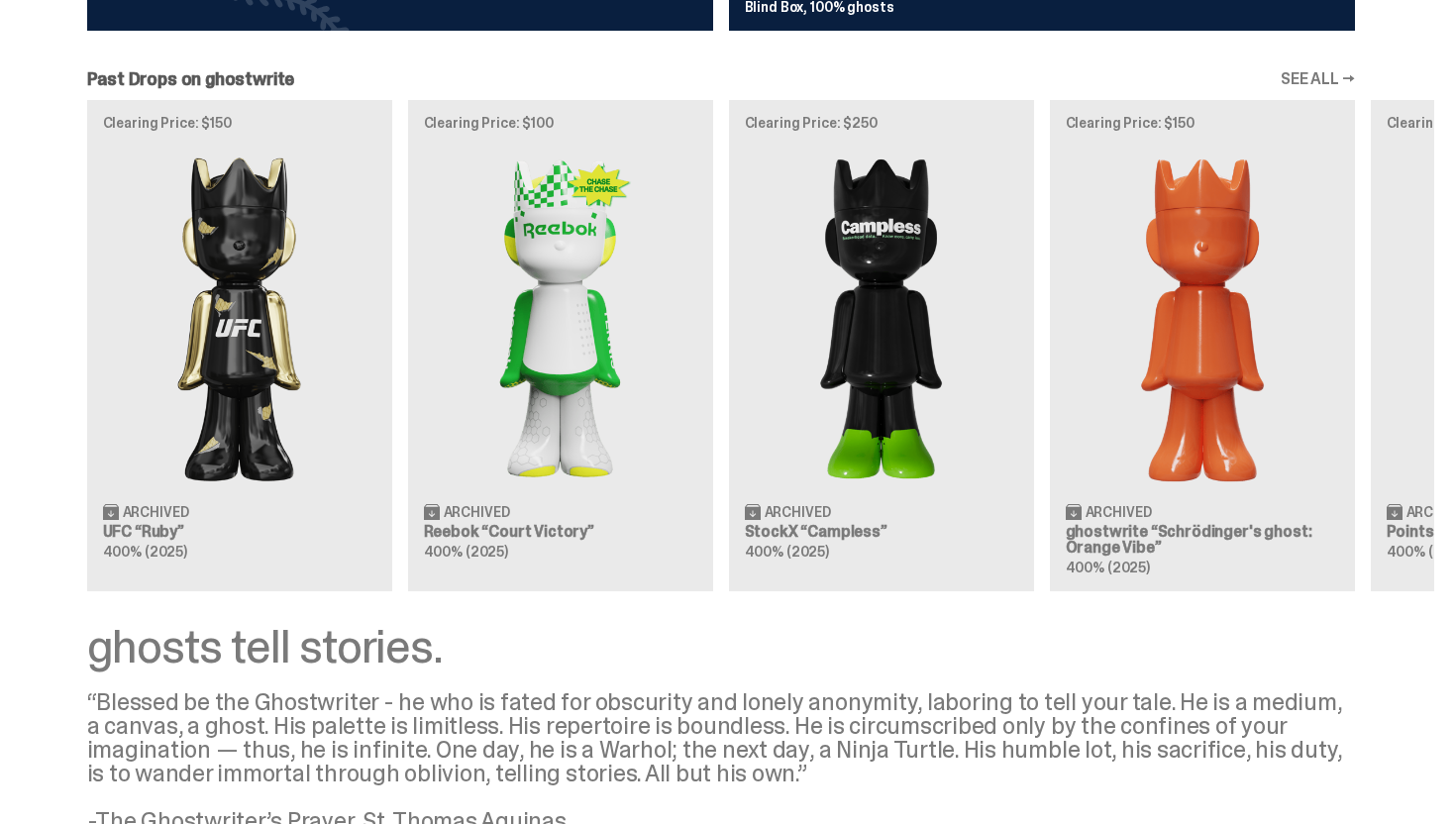 click on "MLB "Game Face ([YEAR])"
This upcoming release chronicles the [YEAR] MLB™ season and features 19 stars and rookies, including [FIRST] [LAST], [FIRST] [LAST], [FIRST] [LAST], and [FIRST] [LAST]. The set features a number of chase elements: ultra-limited player parallels, random inserts, and famous fan - [FIRST] [LAST].
Drops [MONTH] [DAY]
MLB “Game Face ([YEAR])”
Blind Box,
100%
ghosts
Past Drops on ghostwrite
SEE ALL →
Clearing Price: $150
Archived
UFC “Ruby”
400%" at bounding box center [720, 203] 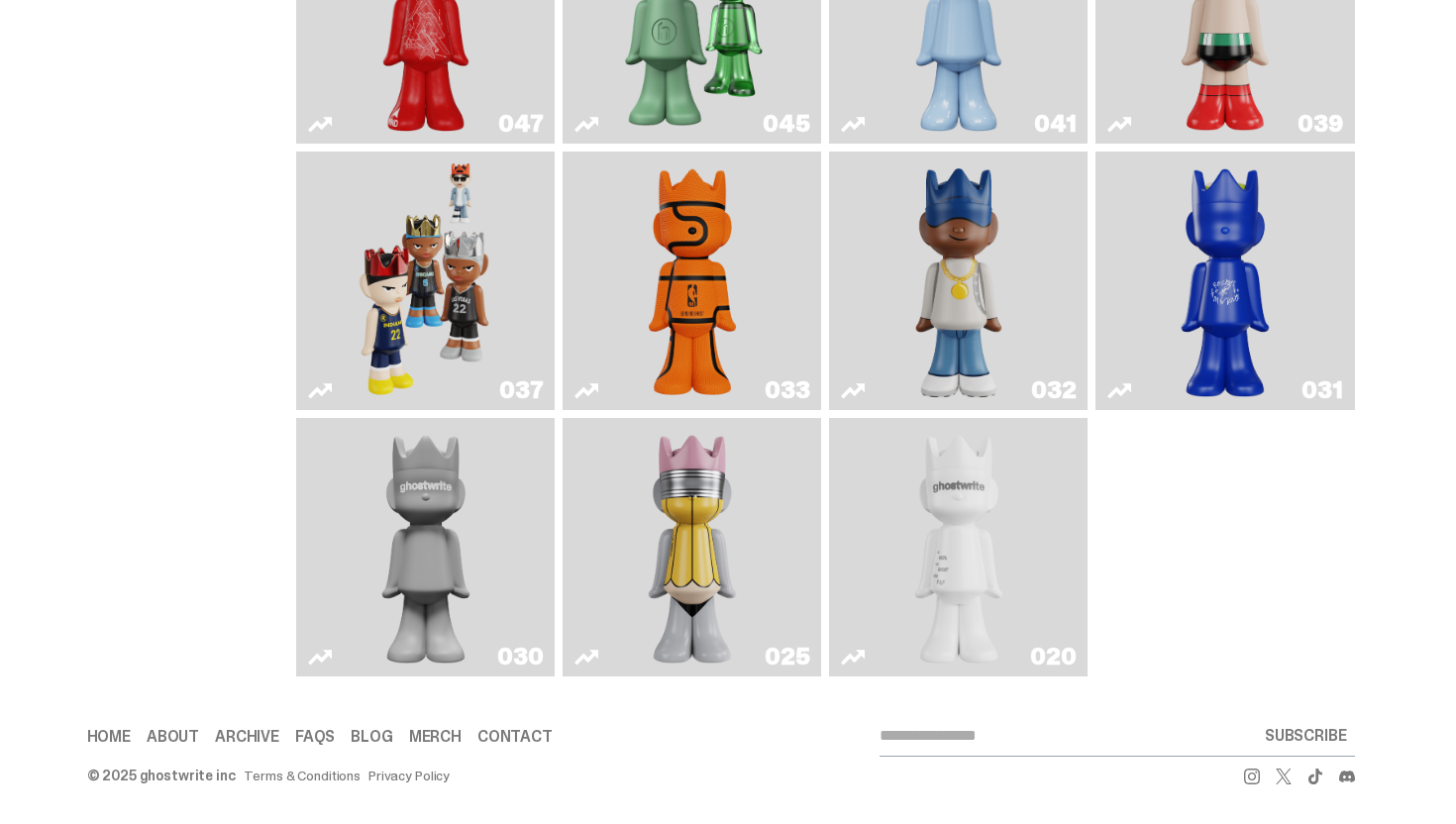 scroll, scrollTop: 319, scrollLeft: 0, axis: vertical 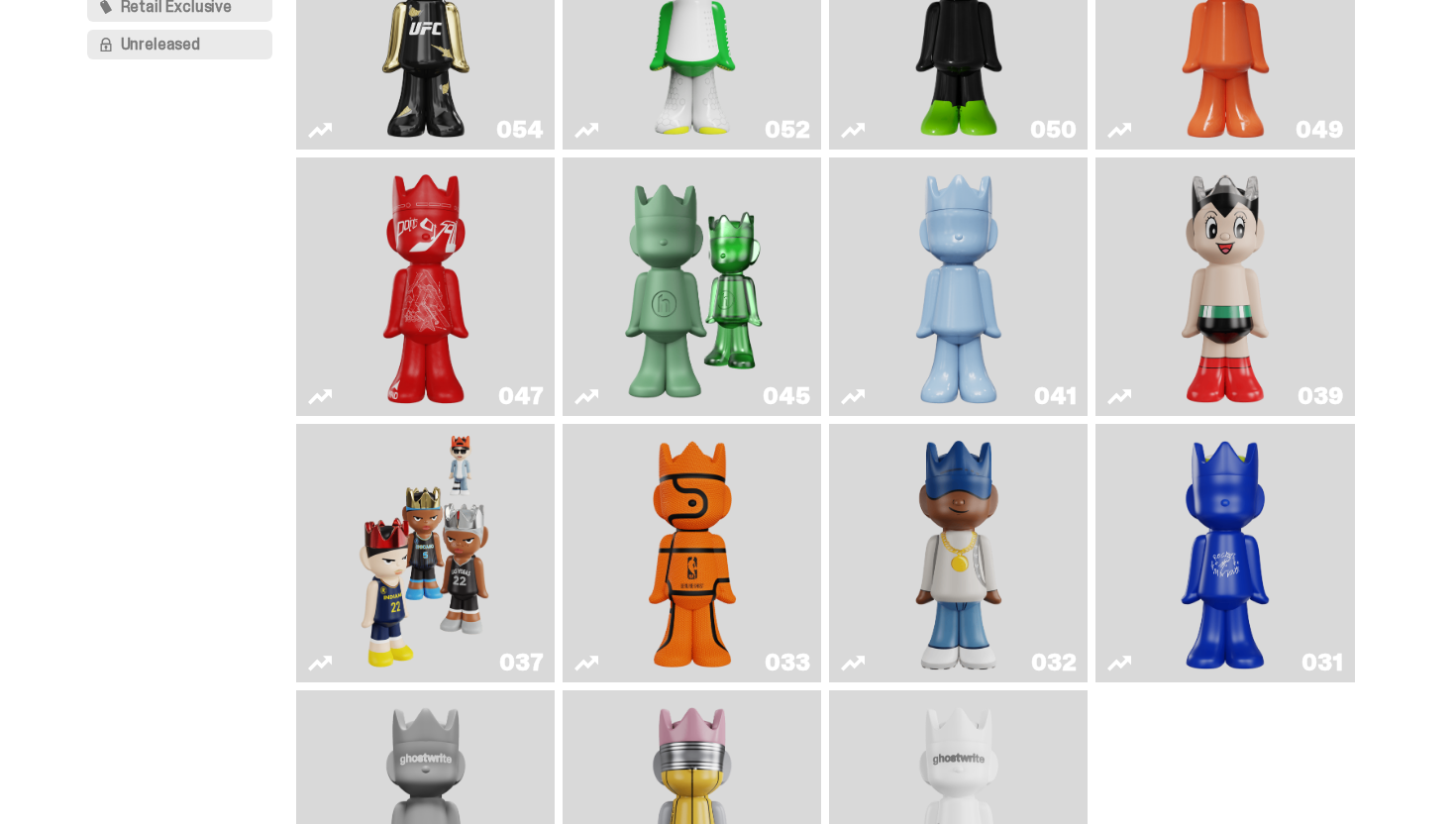 click on "041" at bounding box center [958, 286] 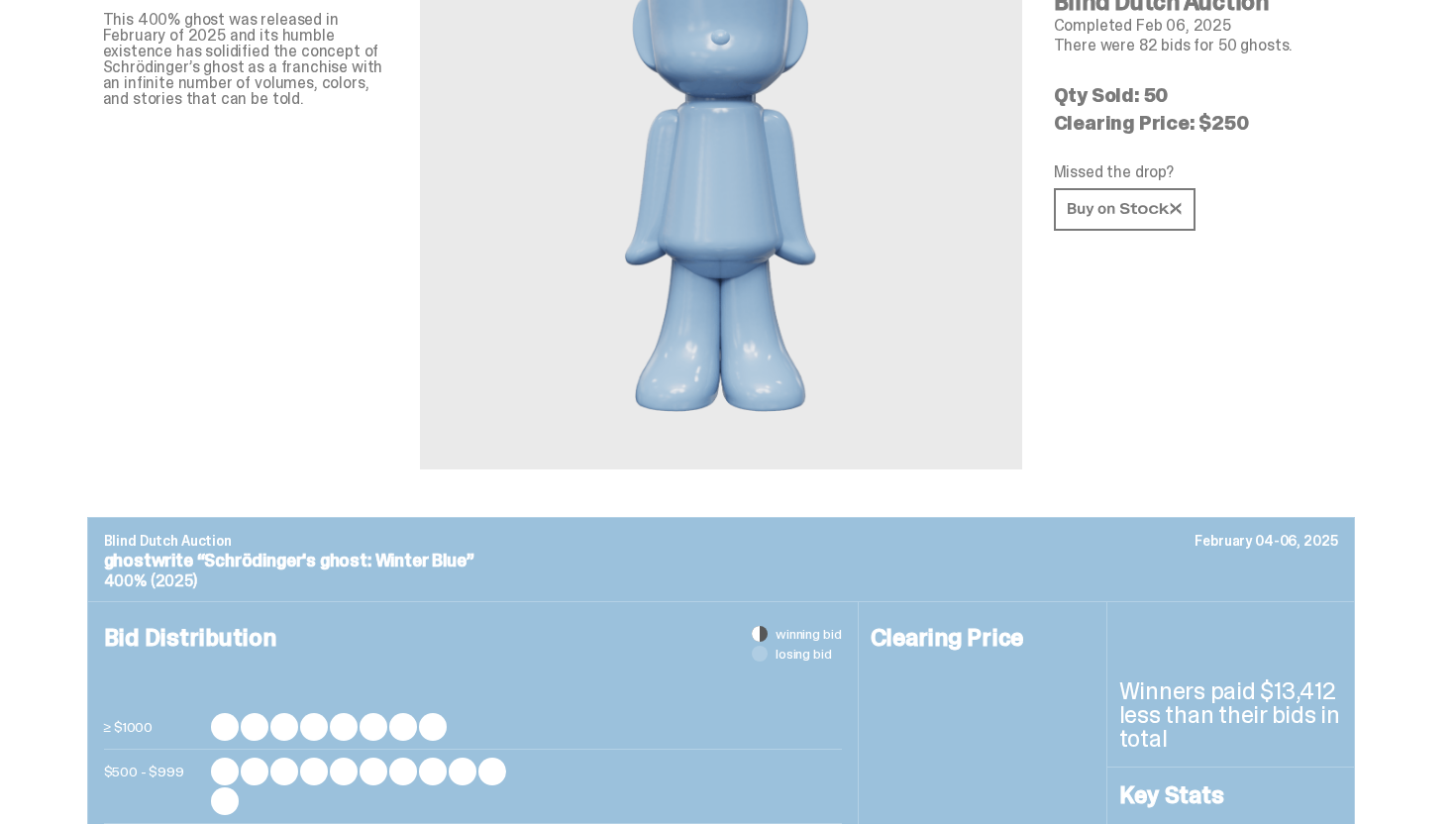 scroll, scrollTop: 0, scrollLeft: 0, axis: both 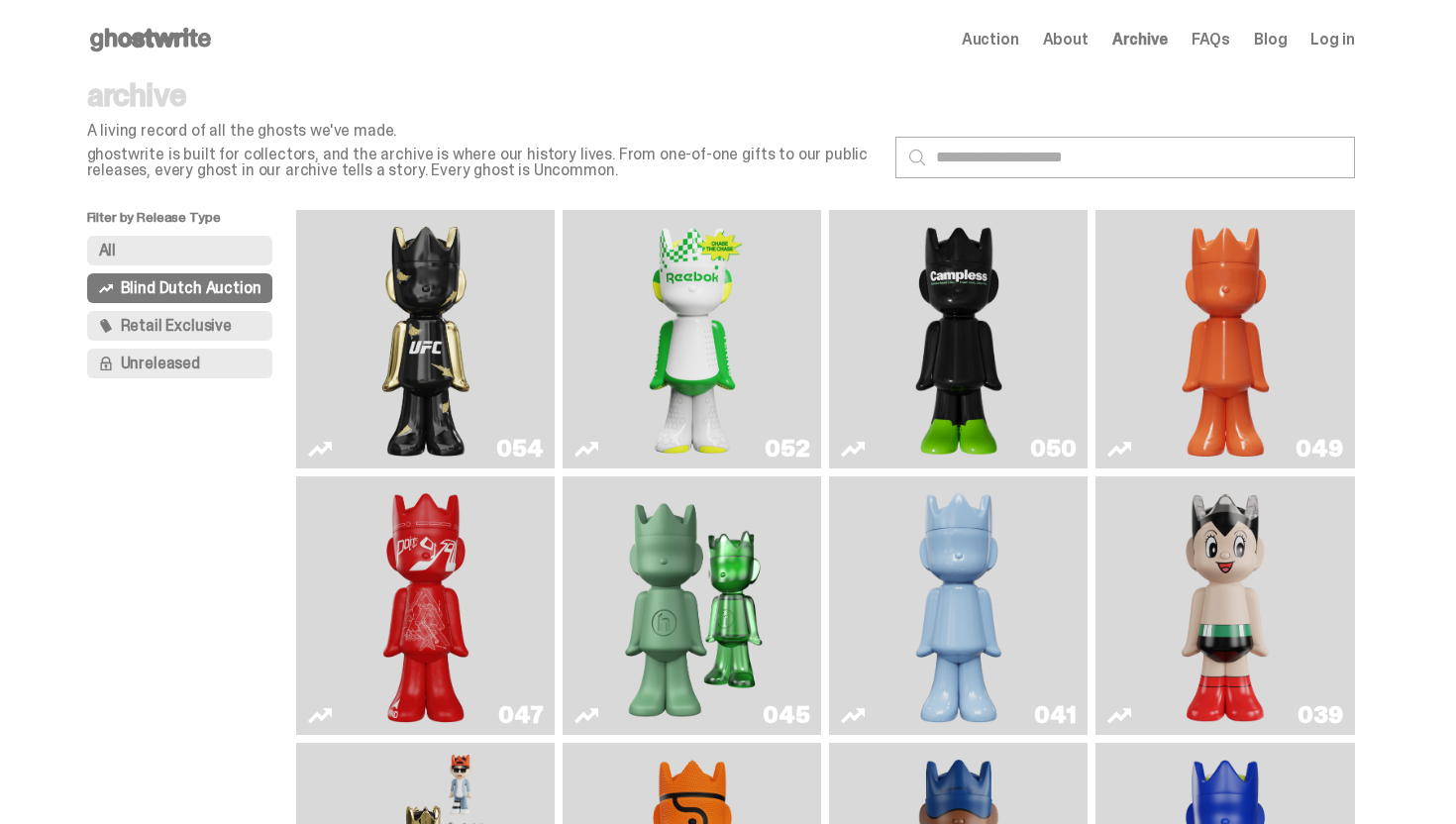 click on "All" at bounding box center [180, 251] 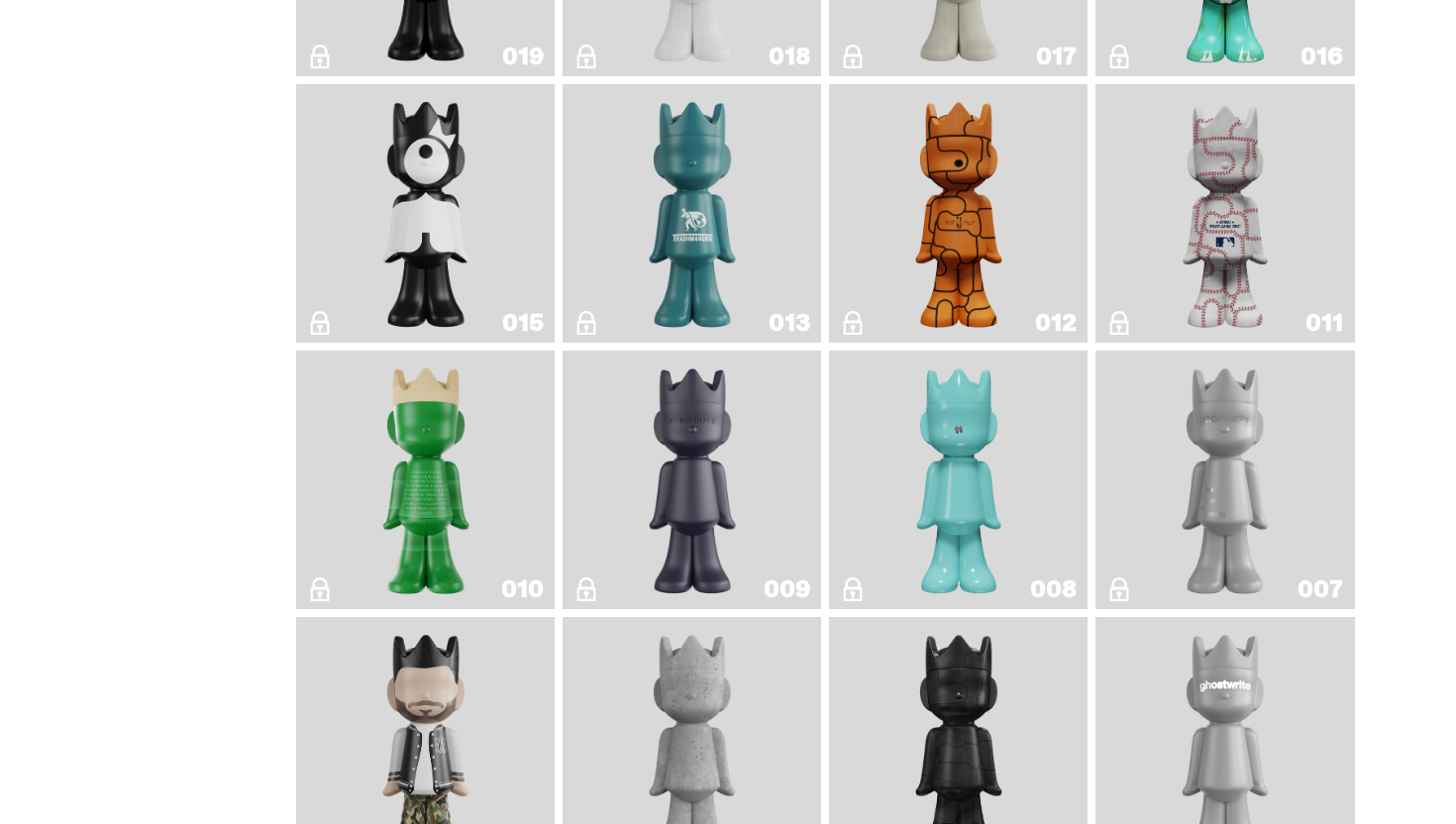 scroll, scrollTop: 2136, scrollLeft: 0, axis: vertical 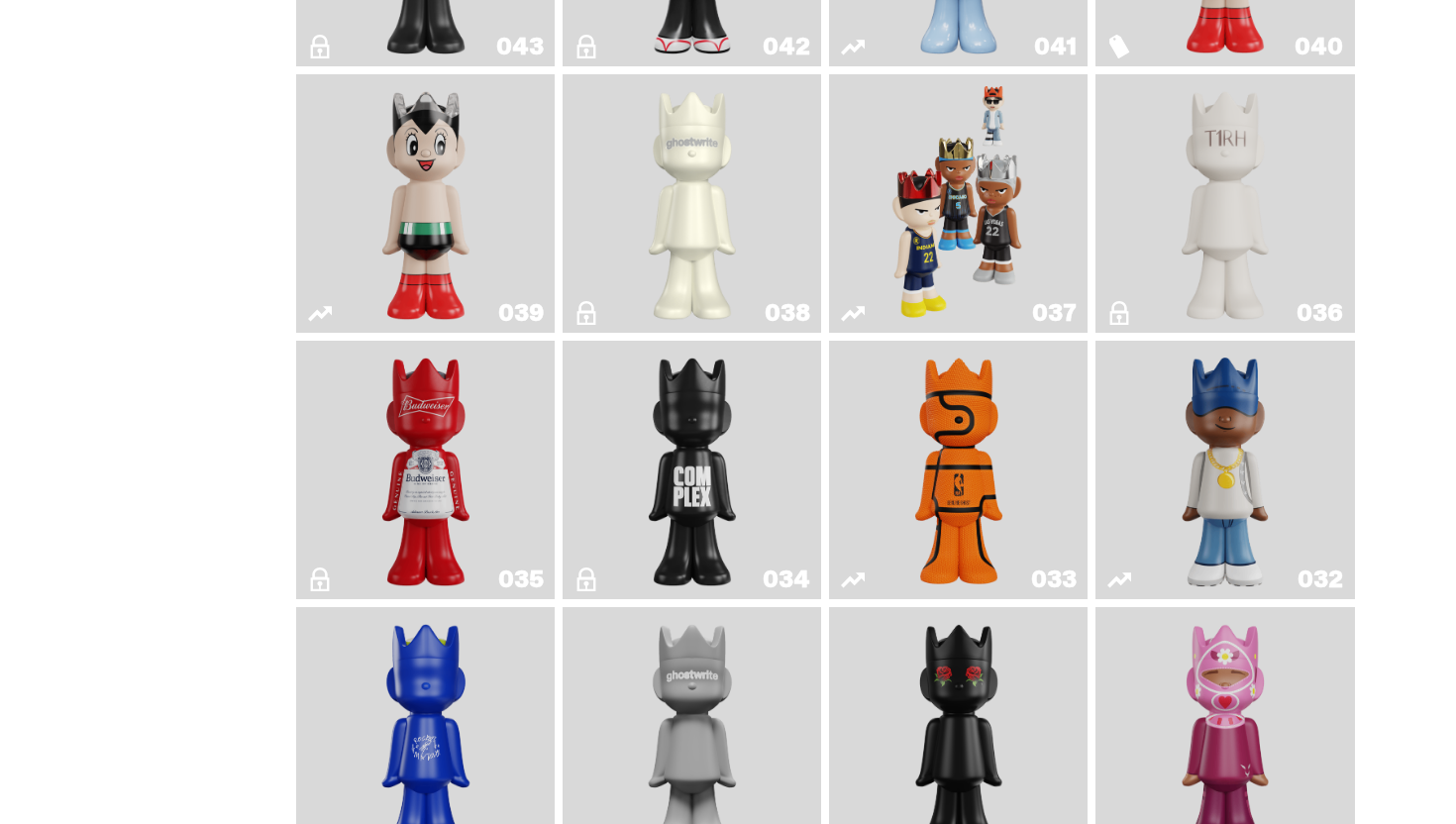 click at bounding box center (959, 203) 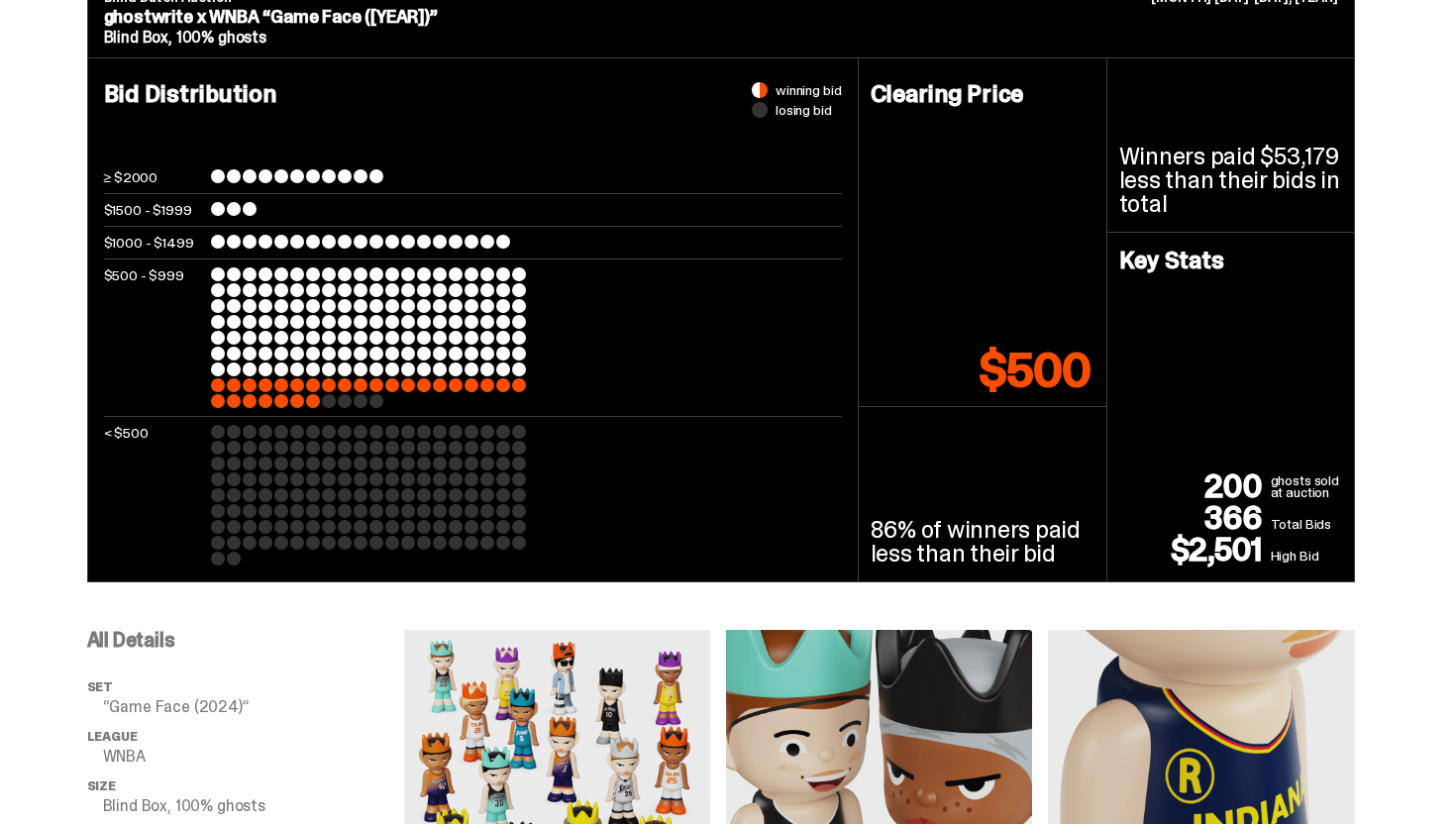 scroll, scrollTop: 0, scrollLeft: 0, axis: both 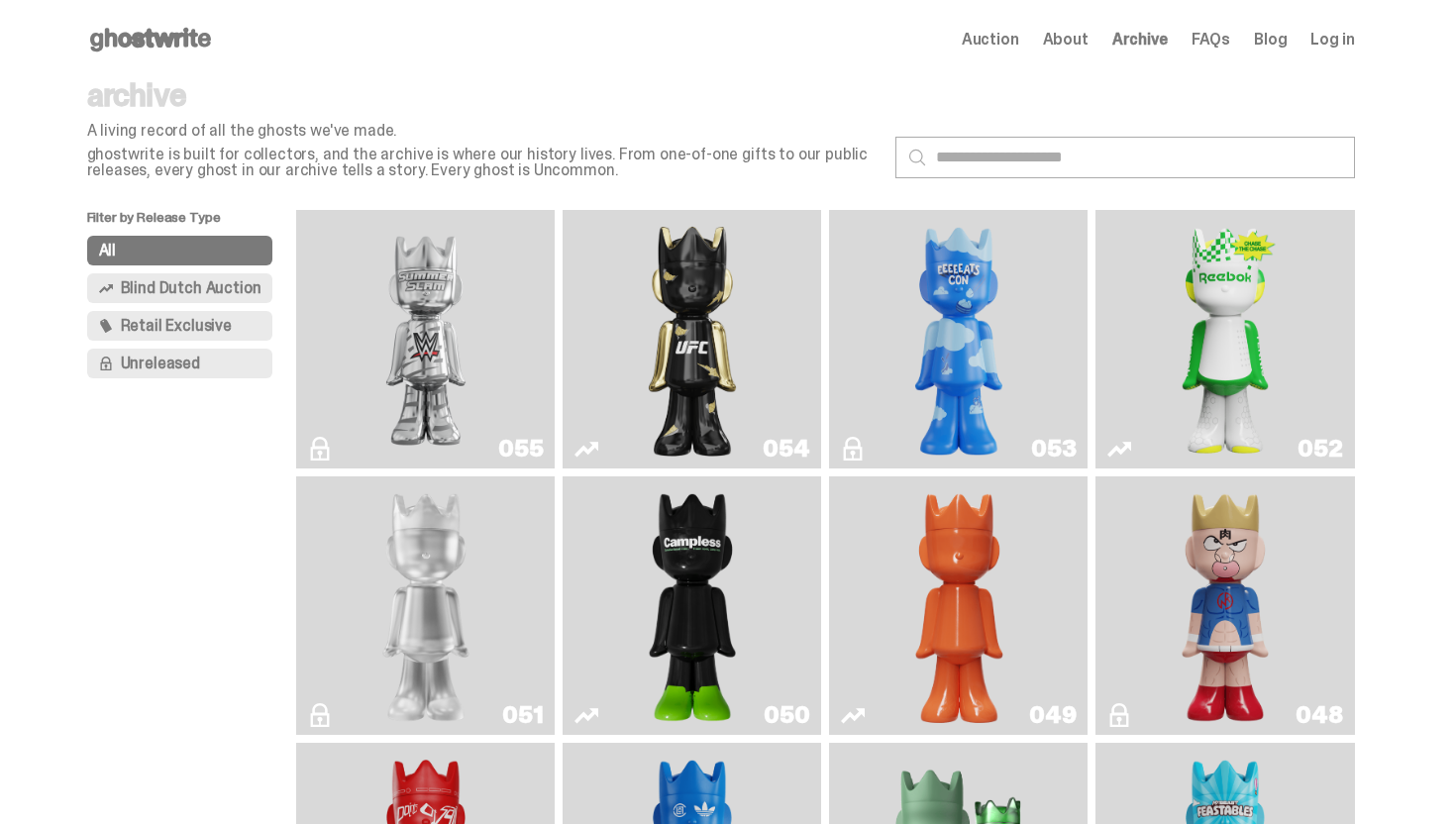click 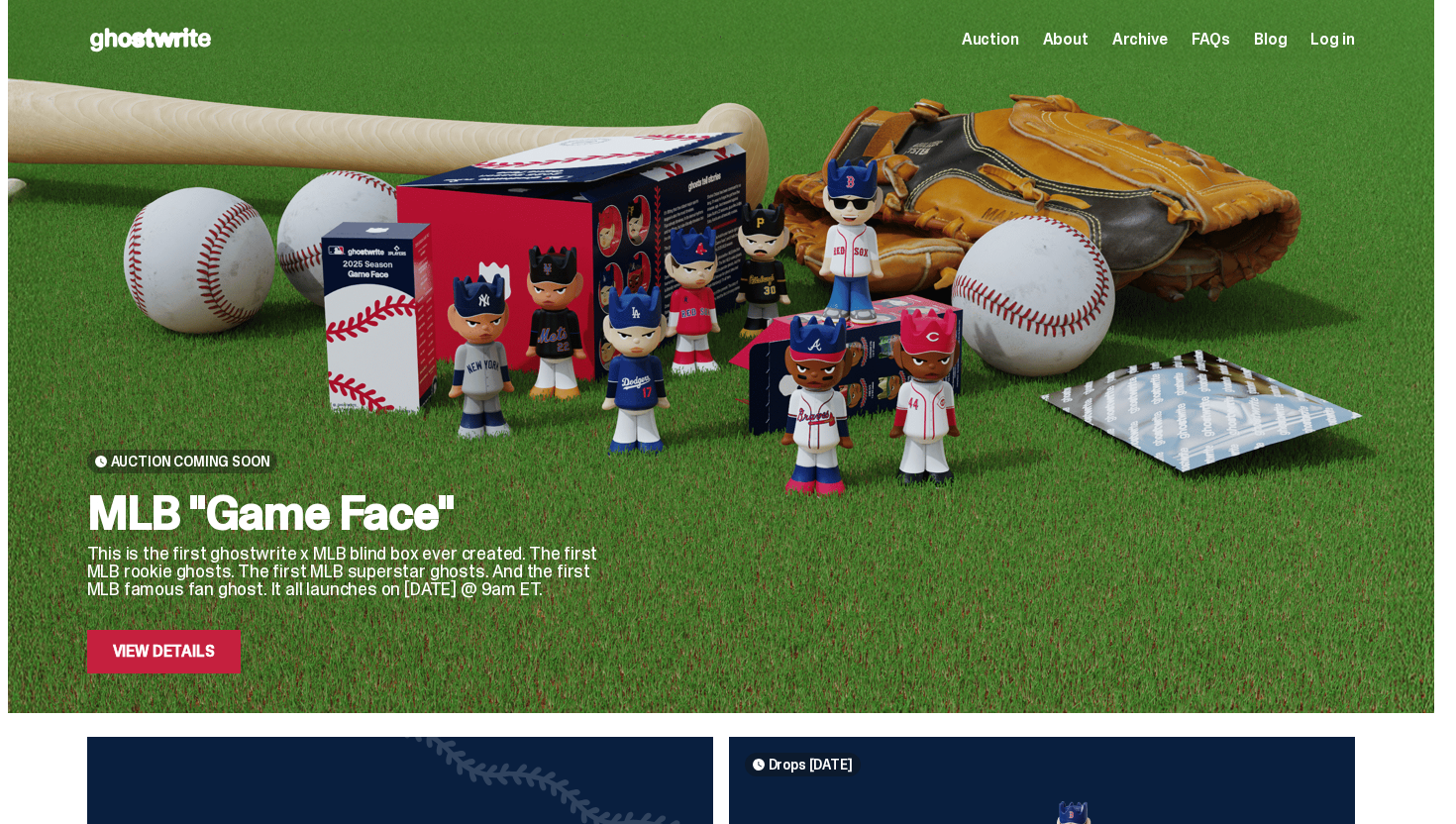 click on "Archive" at bounding box center [1140, 40] 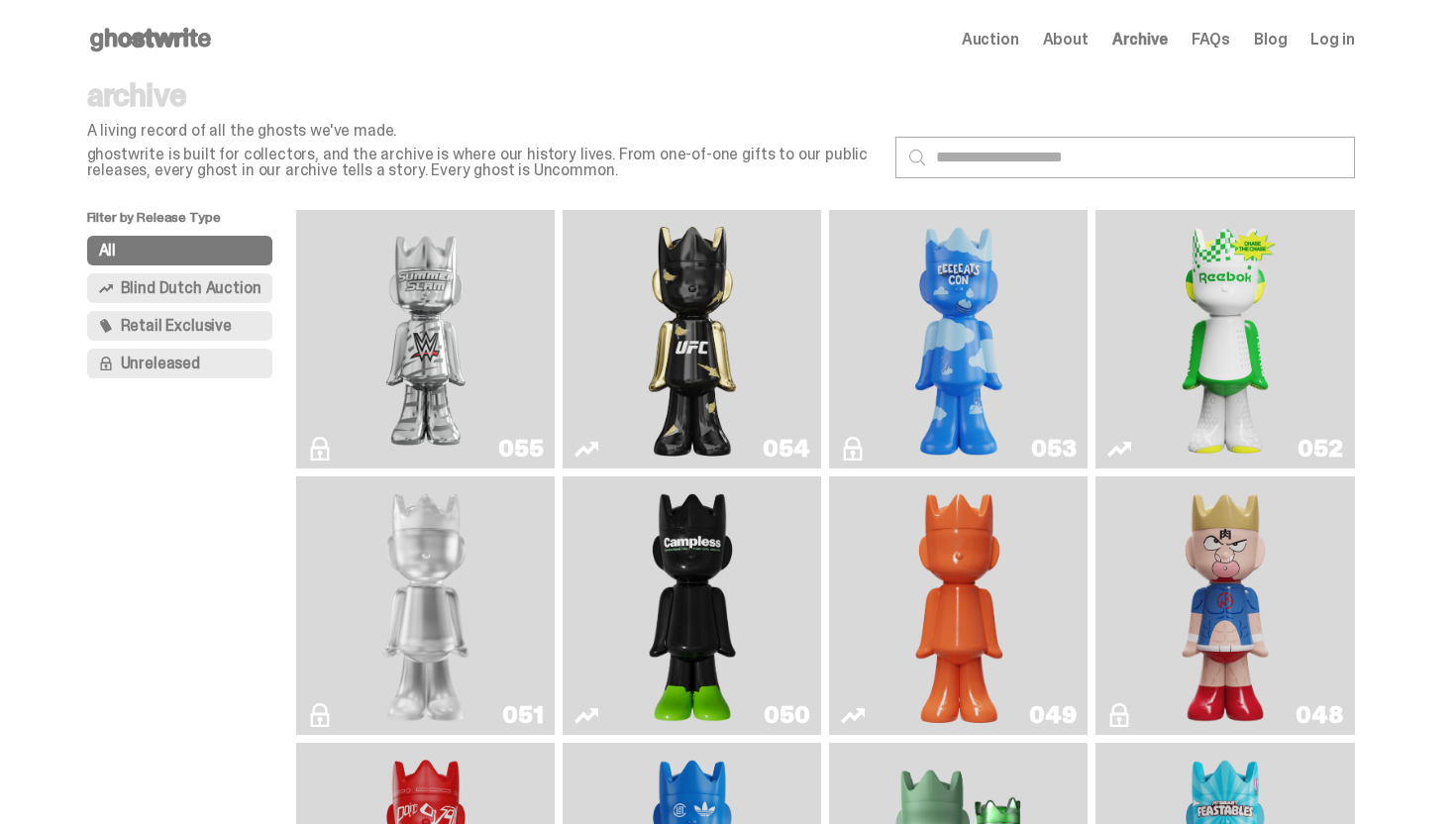 click 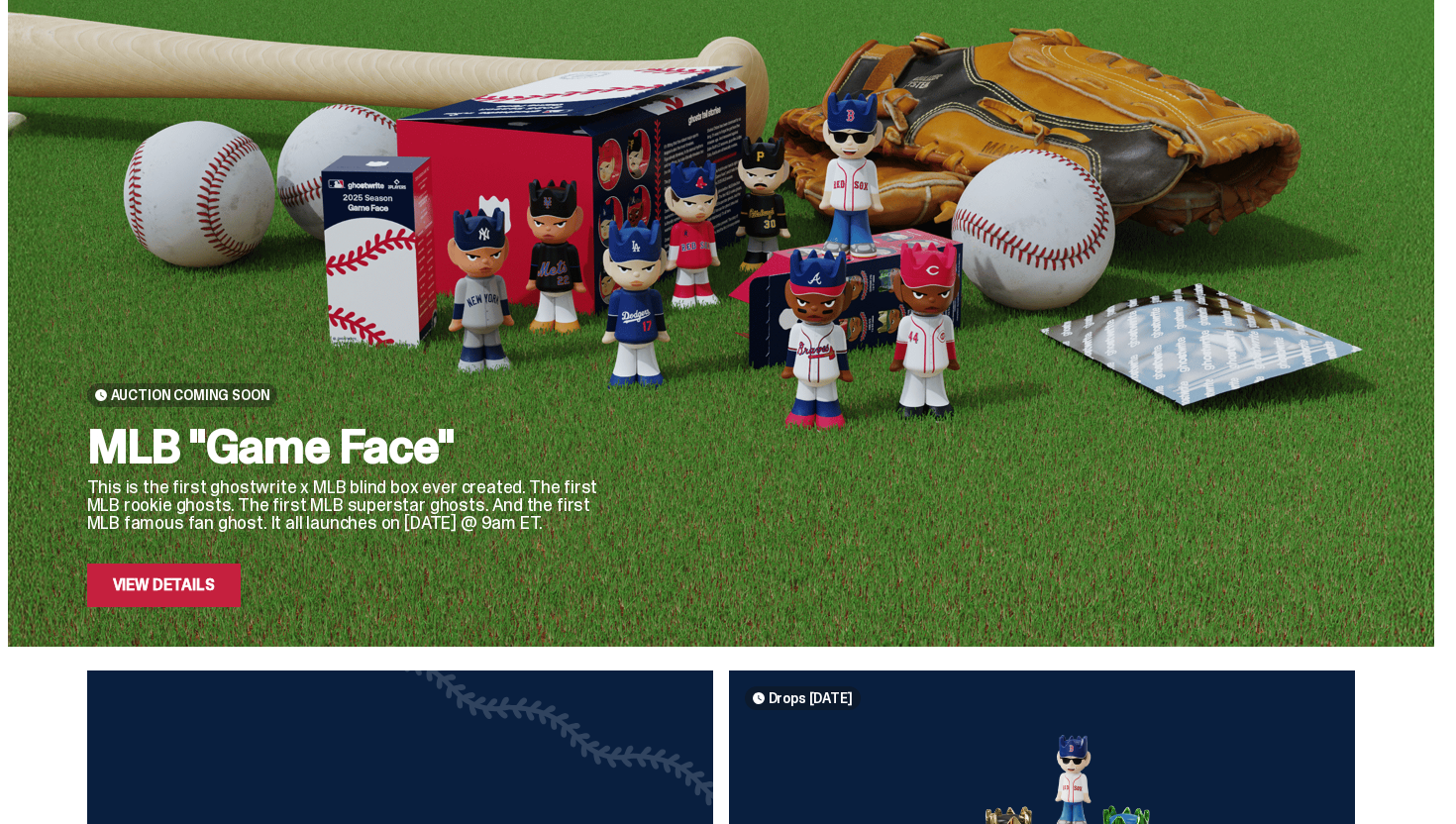 scroll, scrollTop: 0, scrollLeft: 0, axis: both 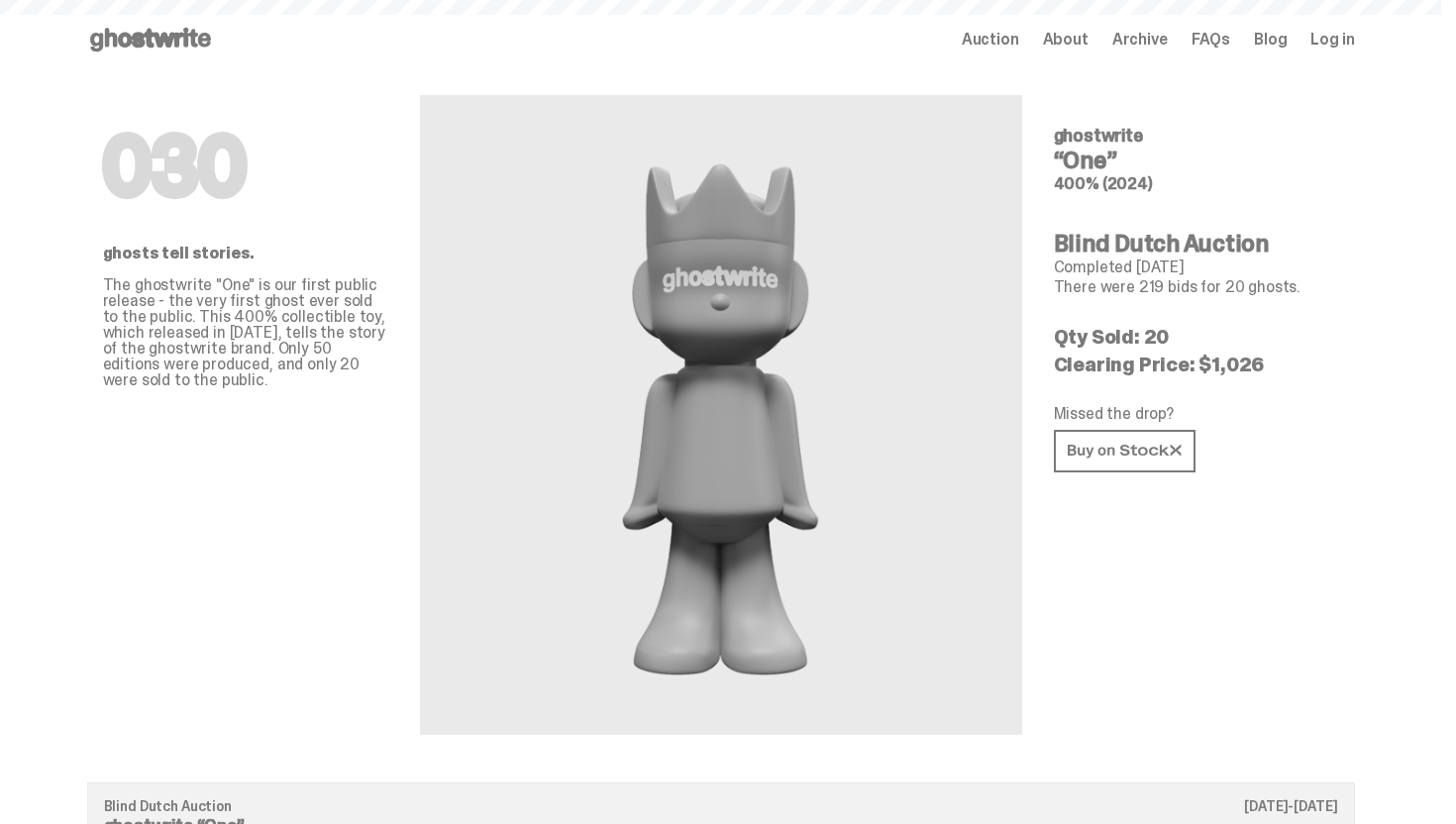 click on "Archive" at bounding box center (1140, 40) 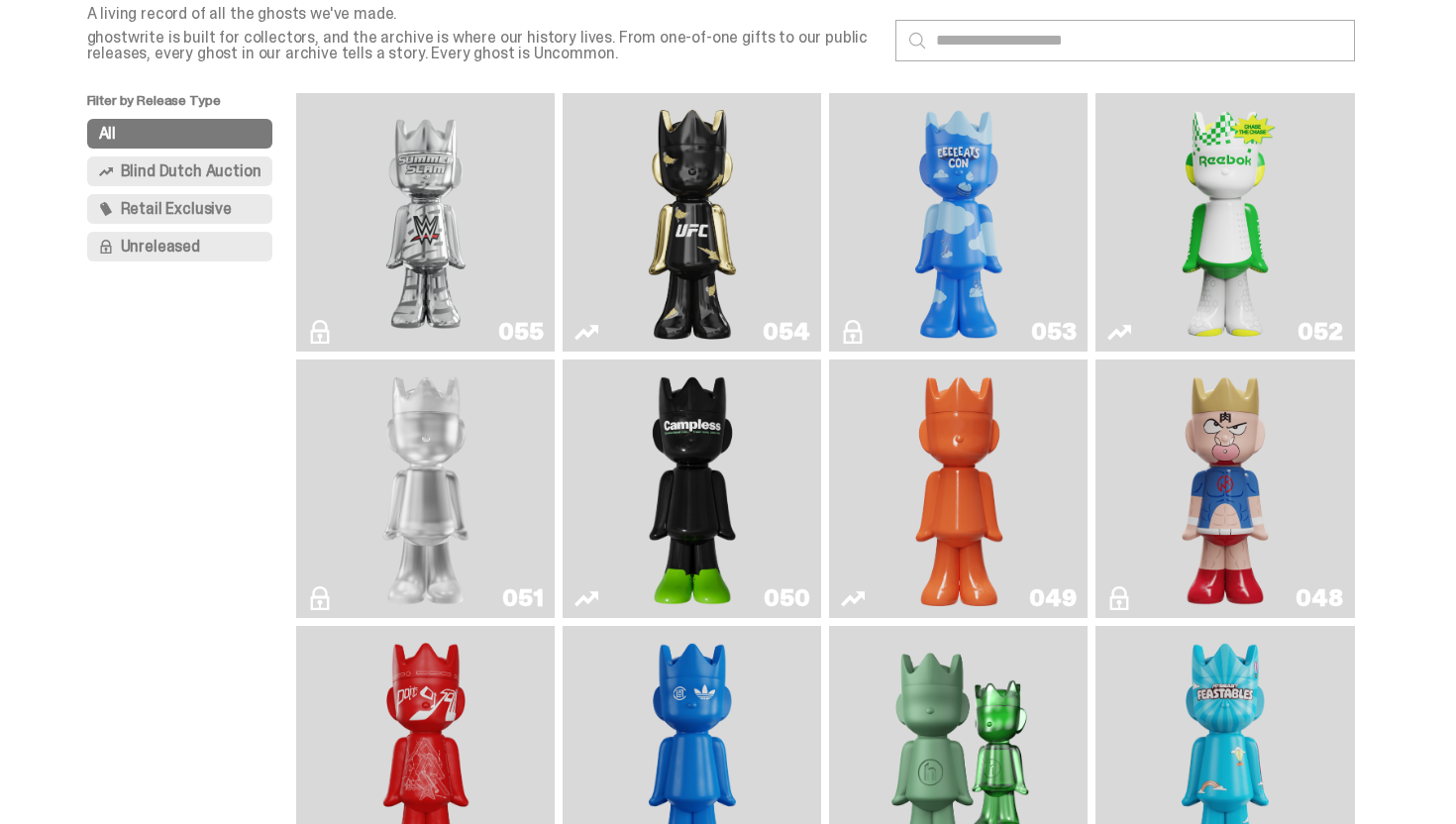 scroll, scrollTop: 134, scrollLeft: 0, axis: vertical 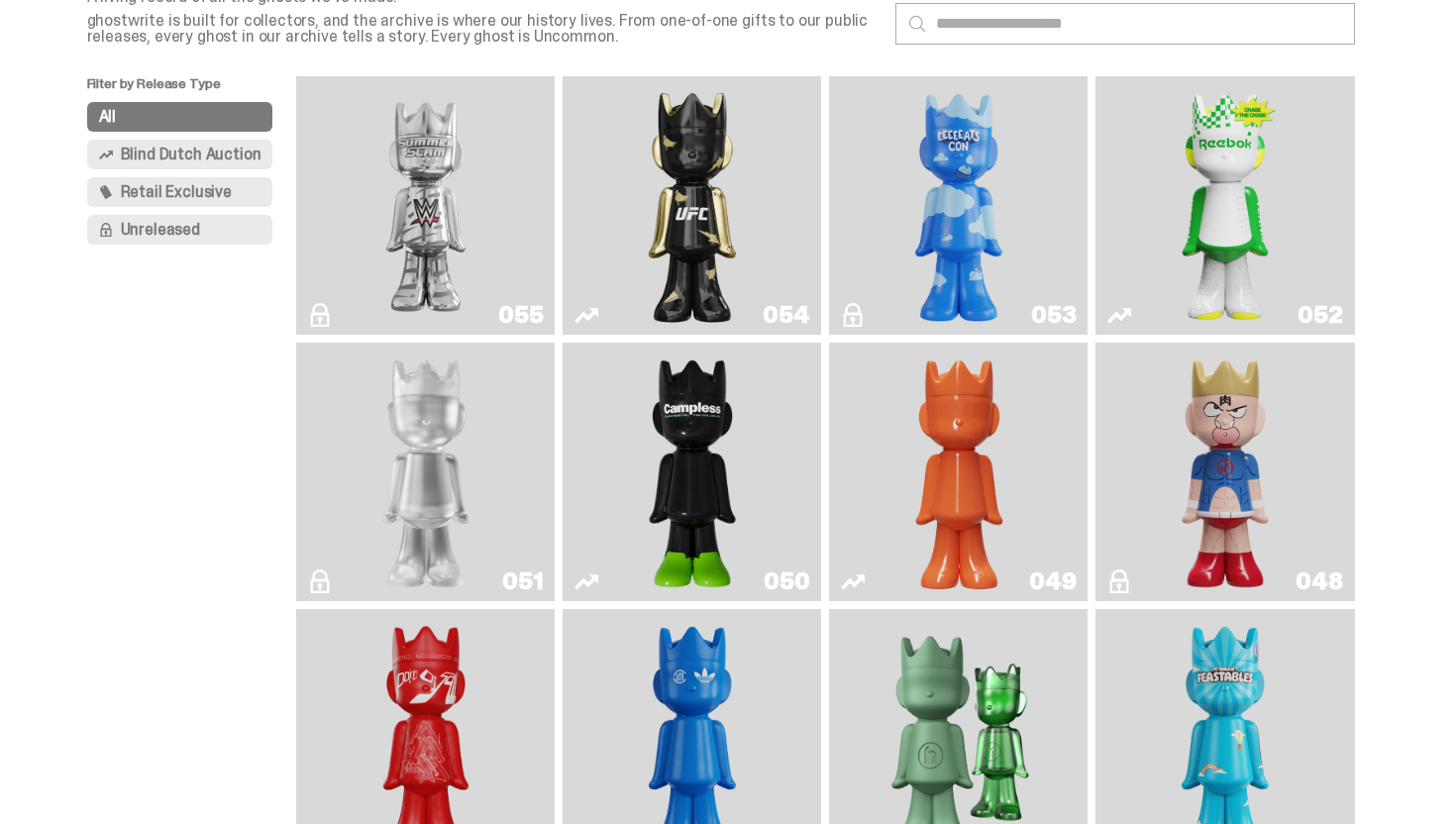 click on "049" at bounding box center (958, 471) 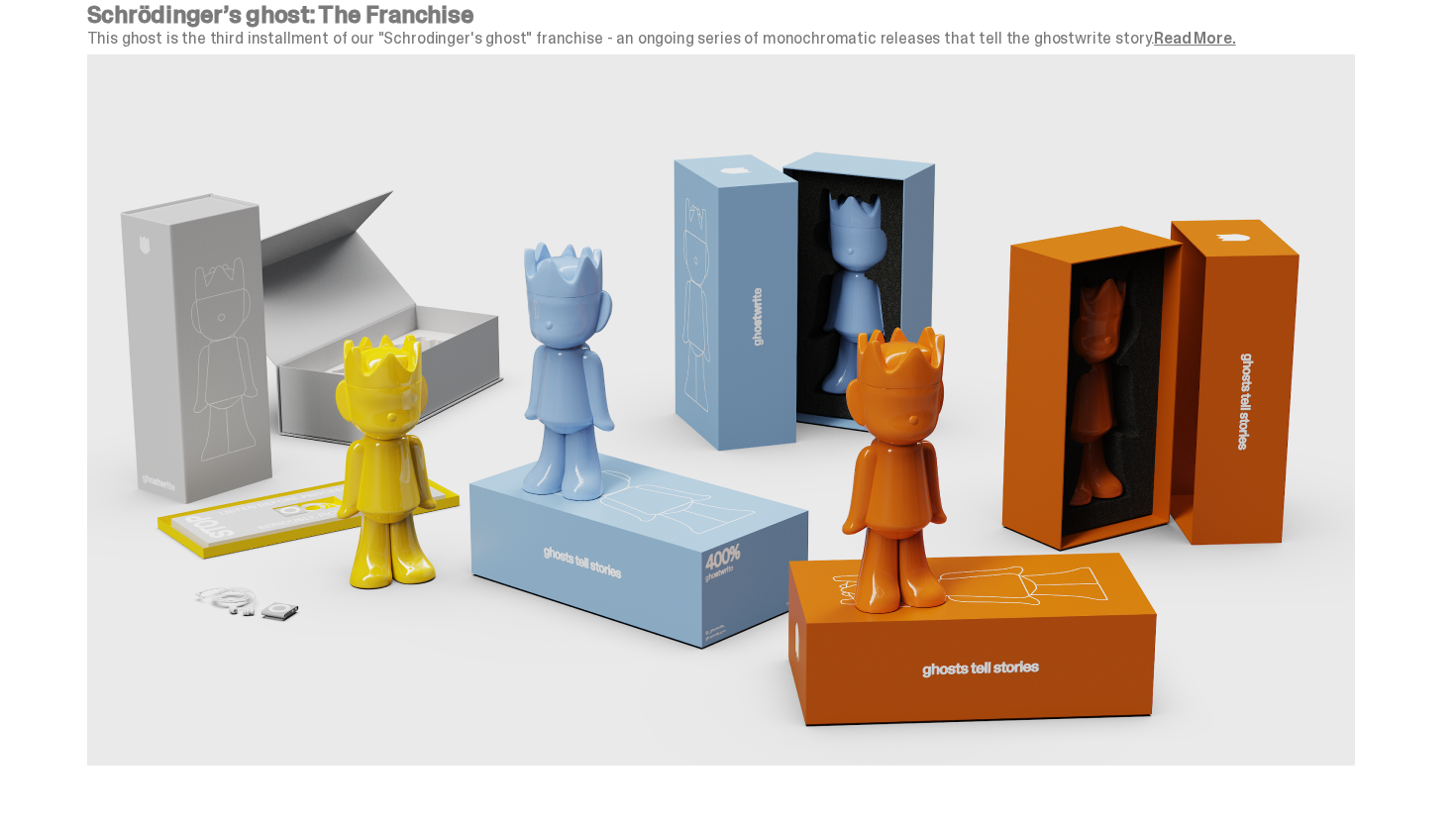 scroll, scrollTop: 3525, scrollLeft: 0, axis: vertical 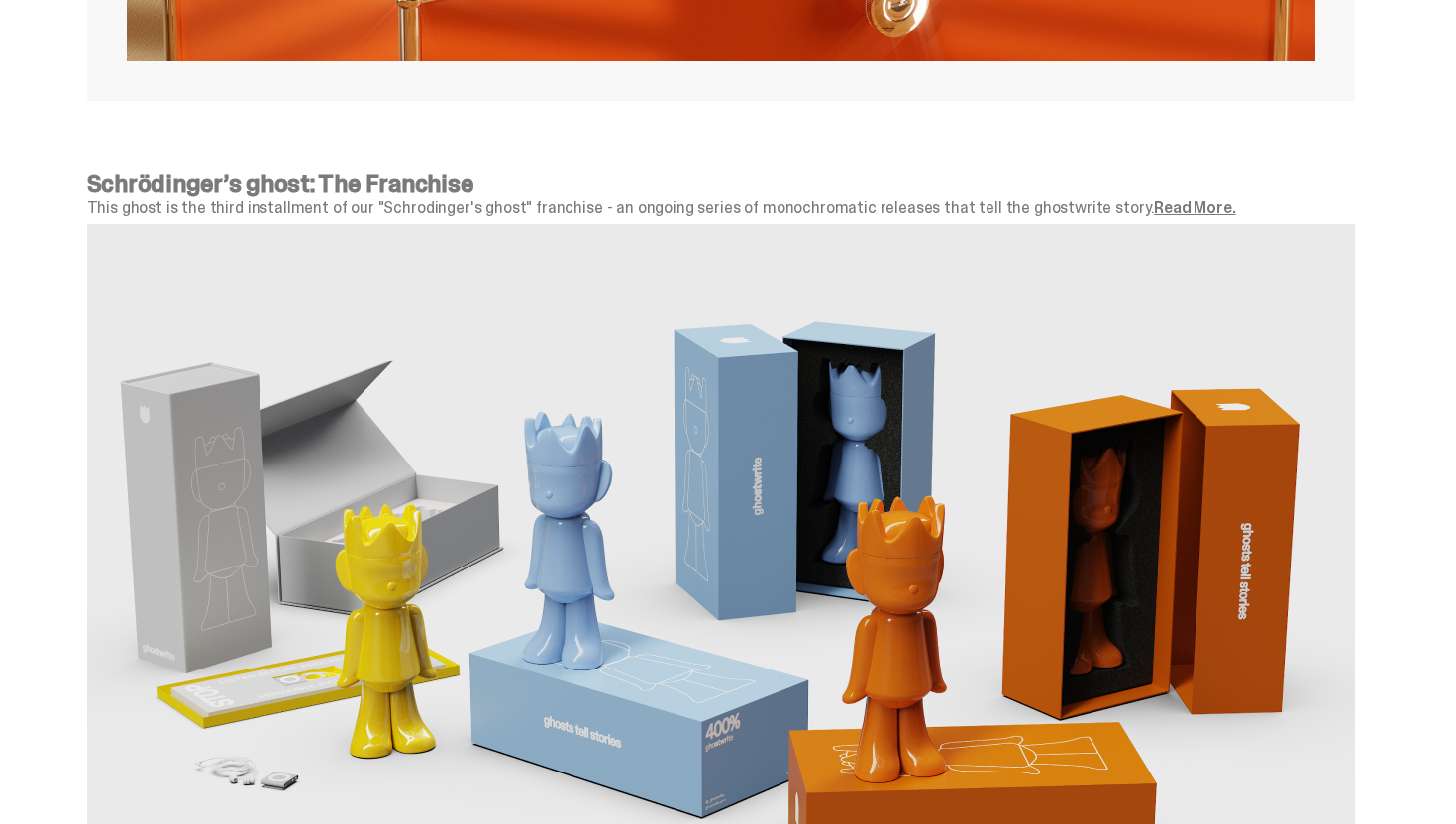 click on "Read More." at bounding box center [1195, 207] 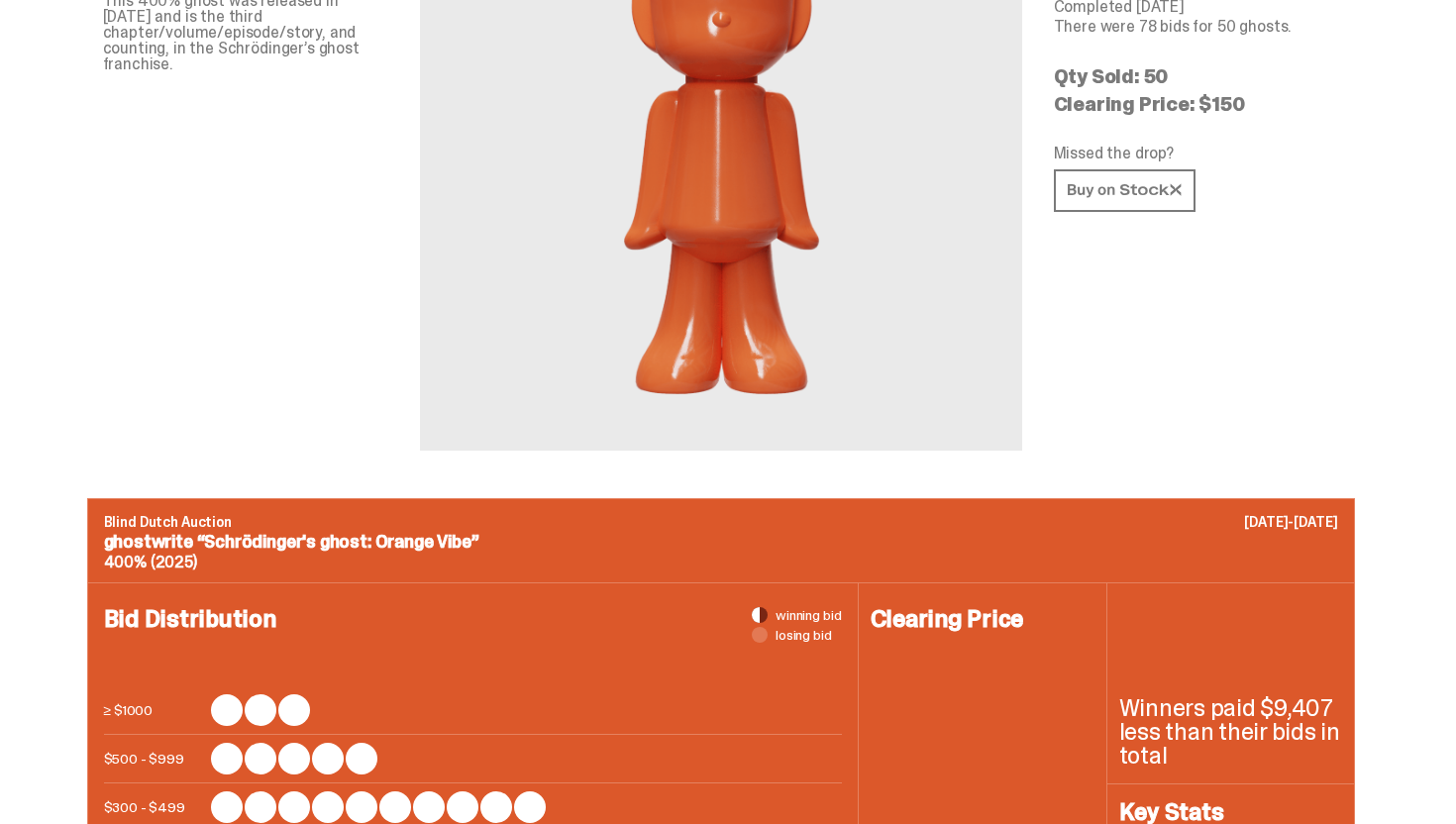 scroll, scrollTop: 0, scrollLeft: 0, axis: both 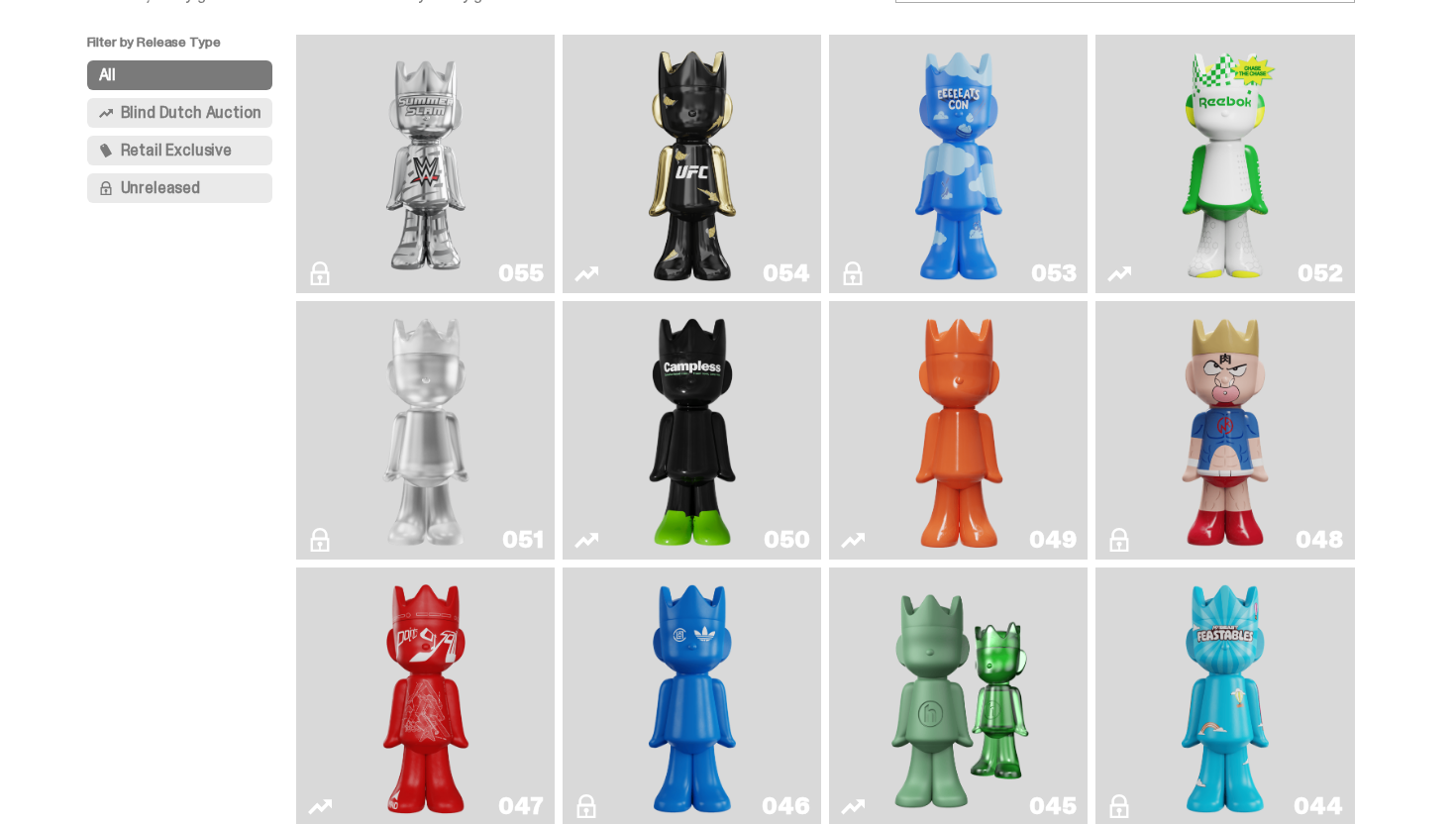 click at bounding box center [692, 430] 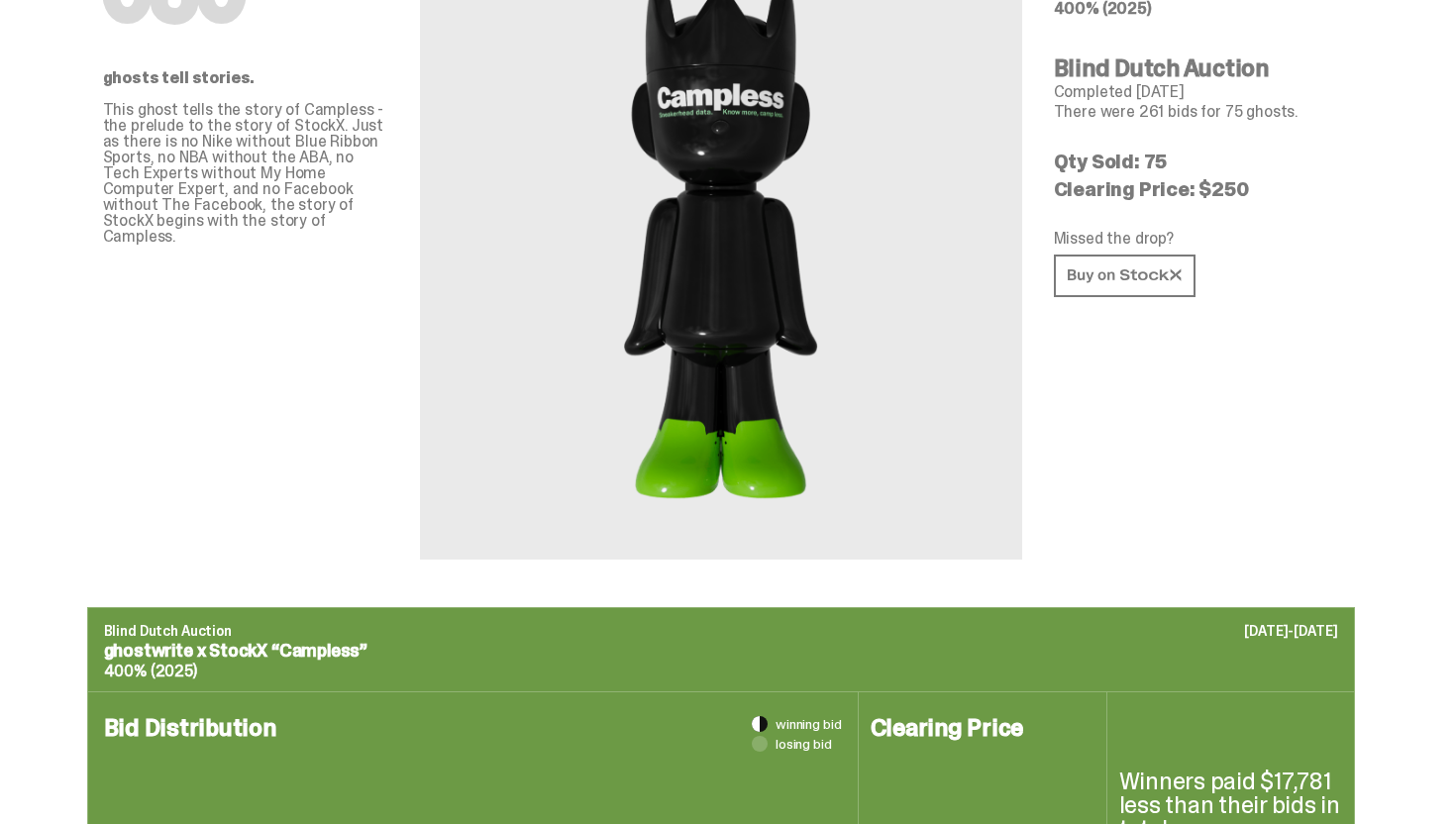 scroll, scrollTop: 0, scrollLeft: 0, axis: both 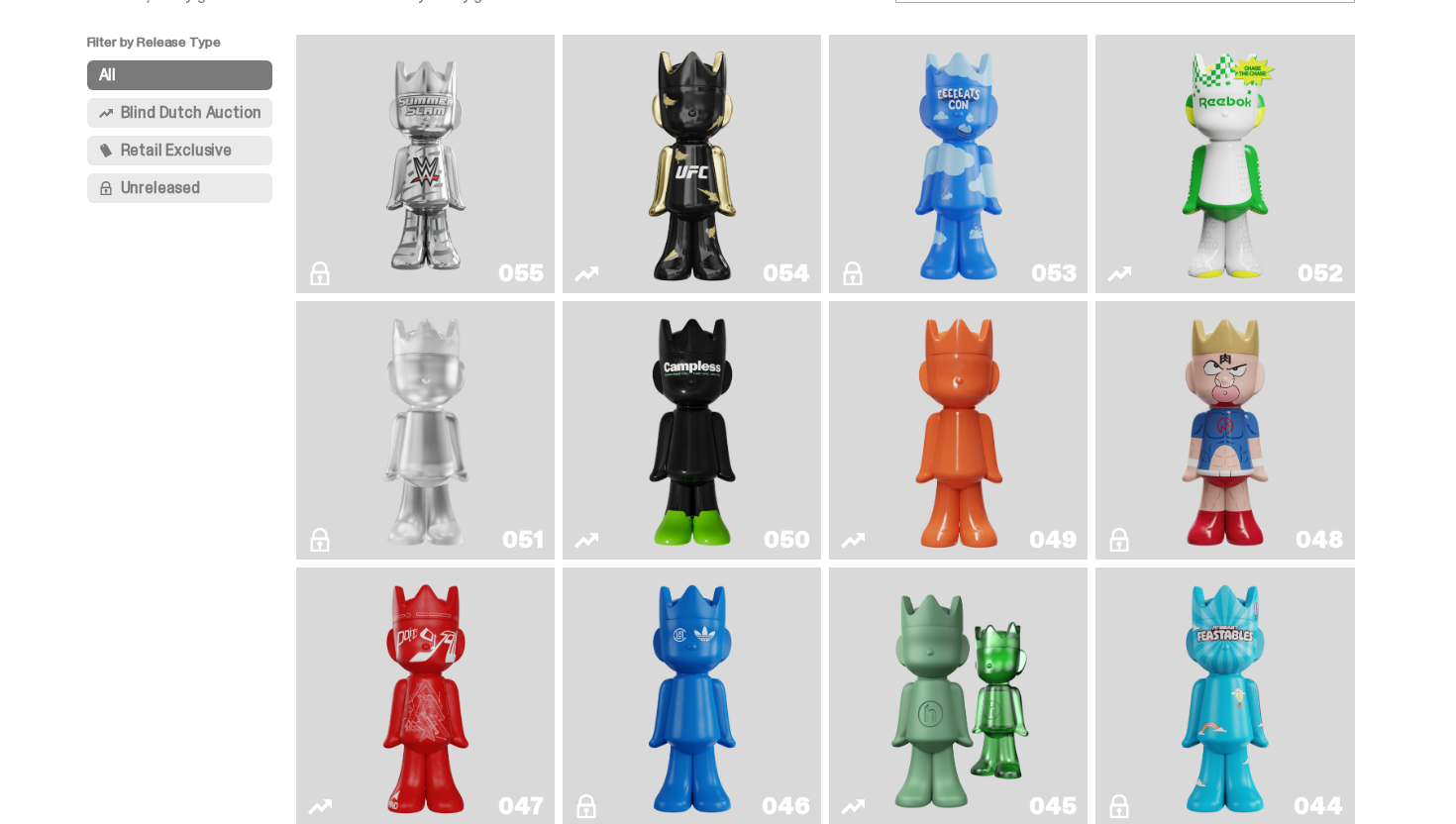 click at bounding box center (692, 163) 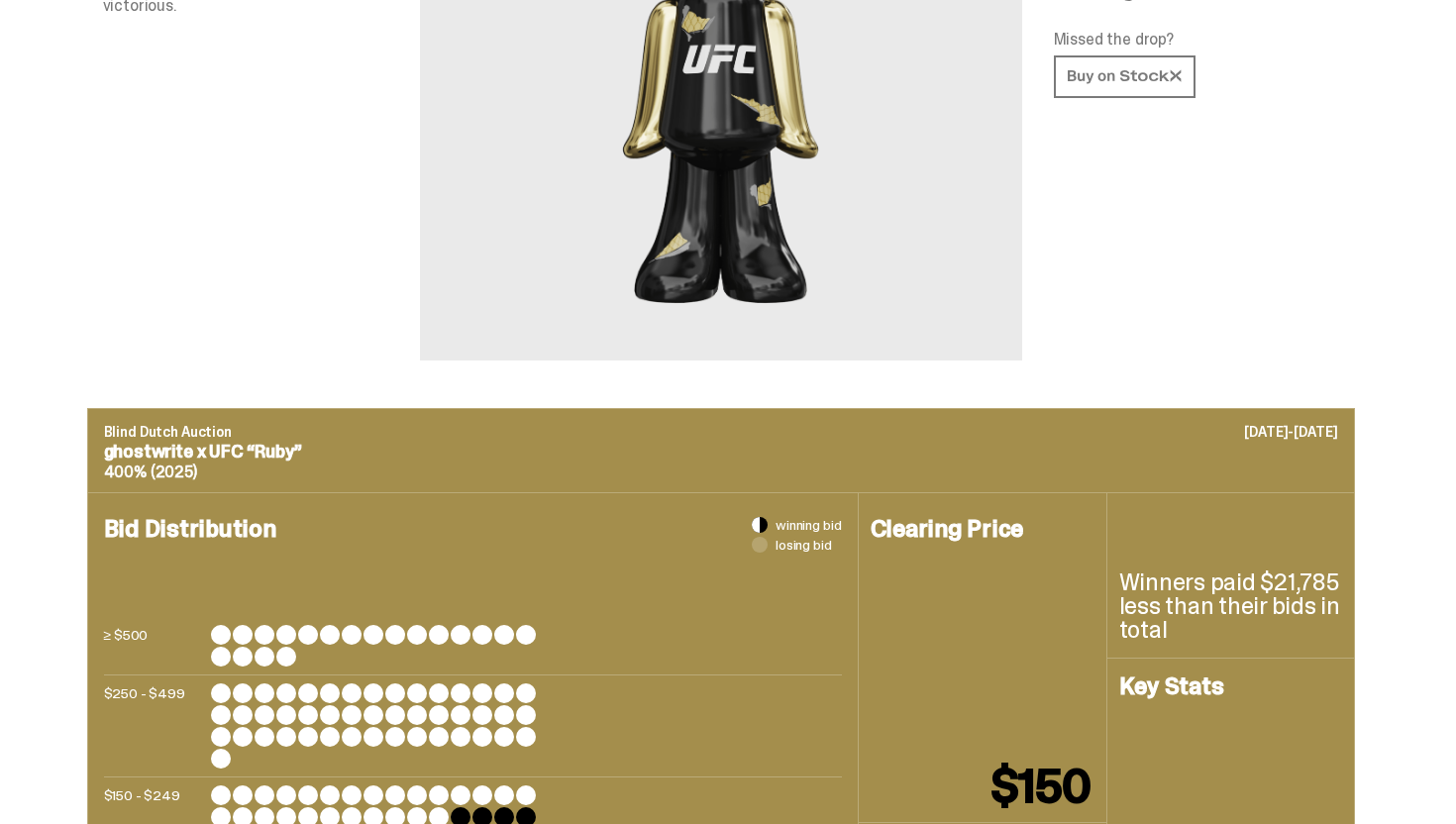 scroll, scrollTop: 0, scrollLeft: 0, axis: both 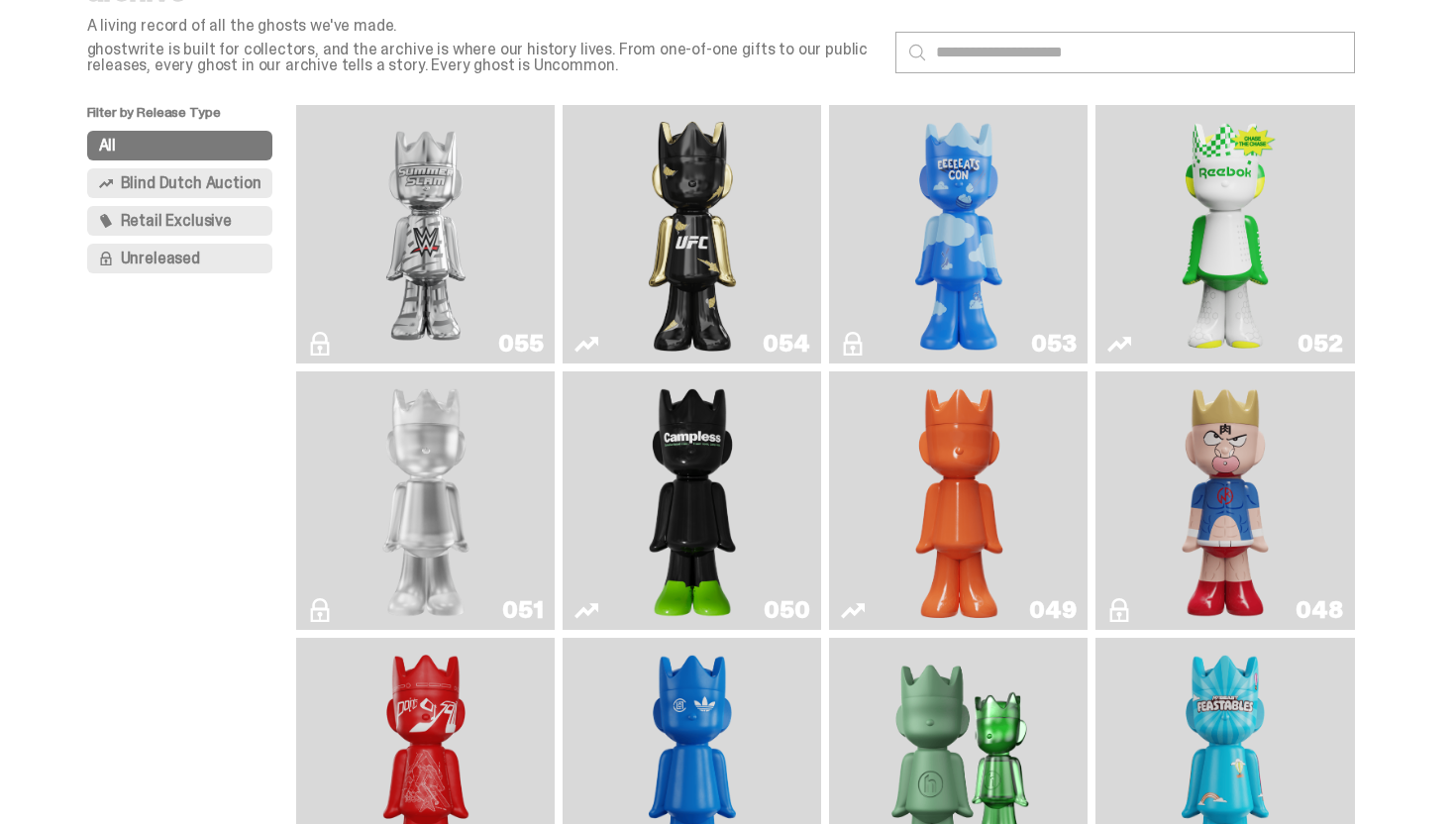 click at bounding box center [426, 500] 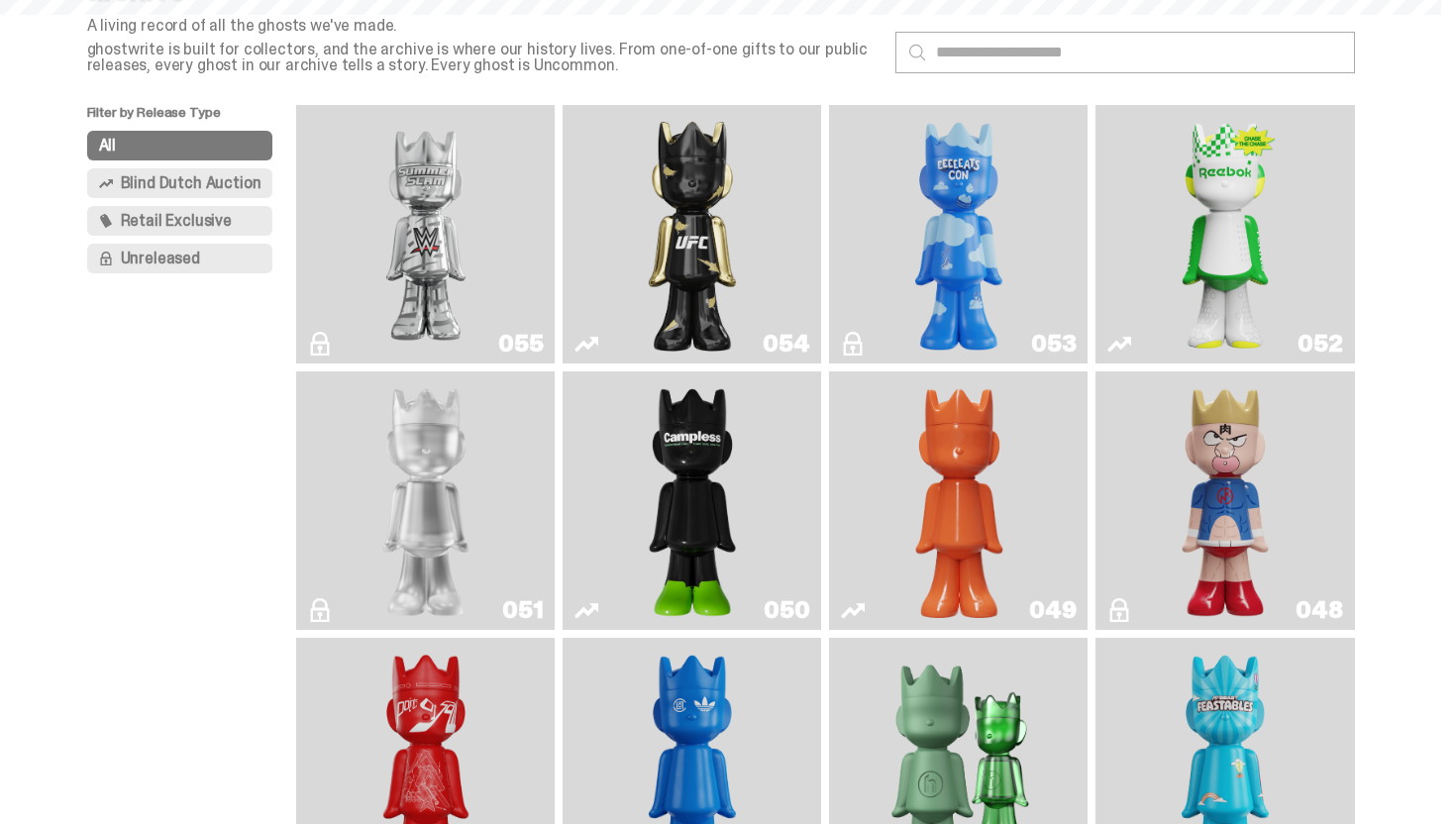 scroll, scrollTop: 0, scrollLeft: 0, axis: both 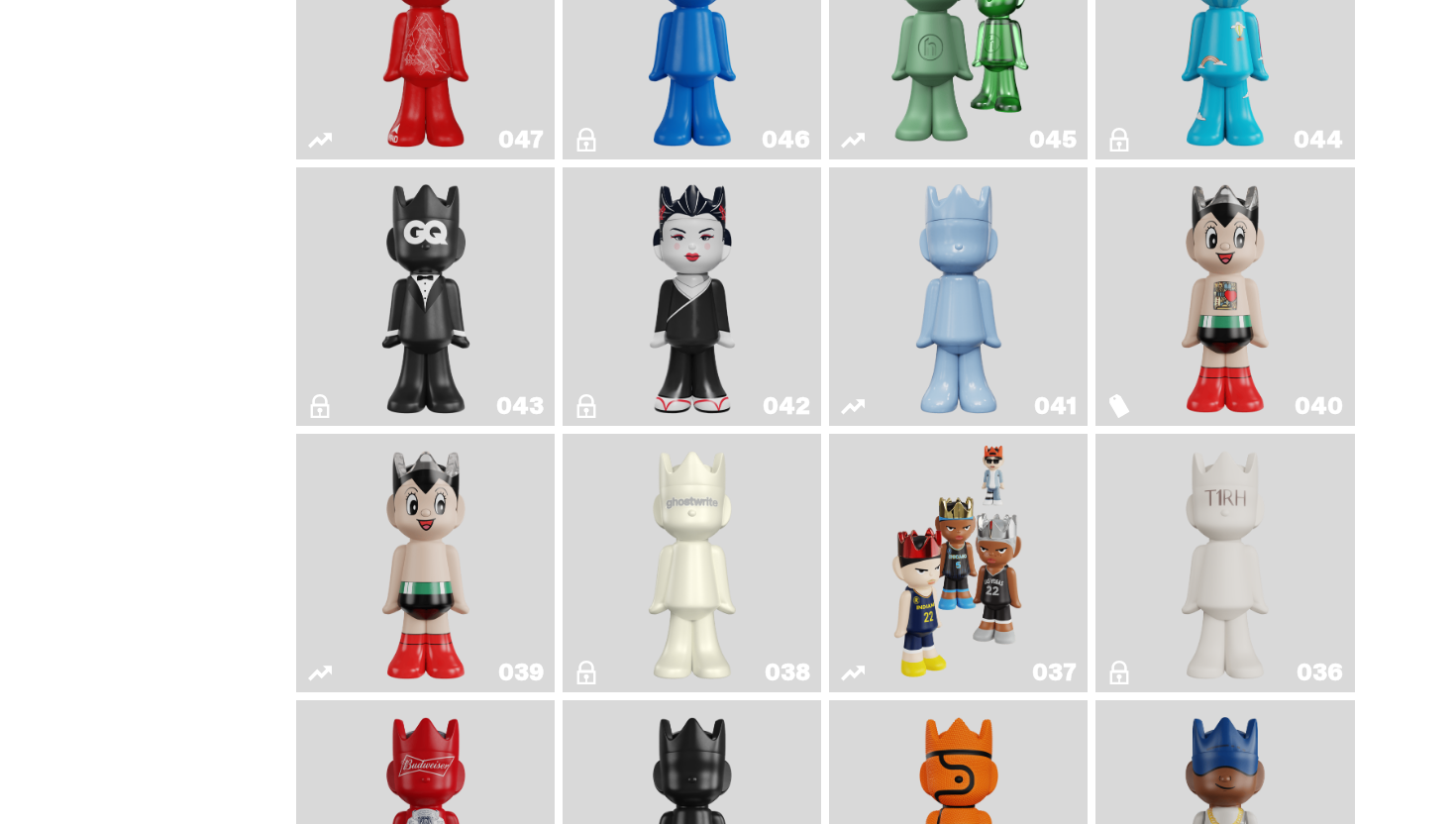 click at bounding box center [959, 296] 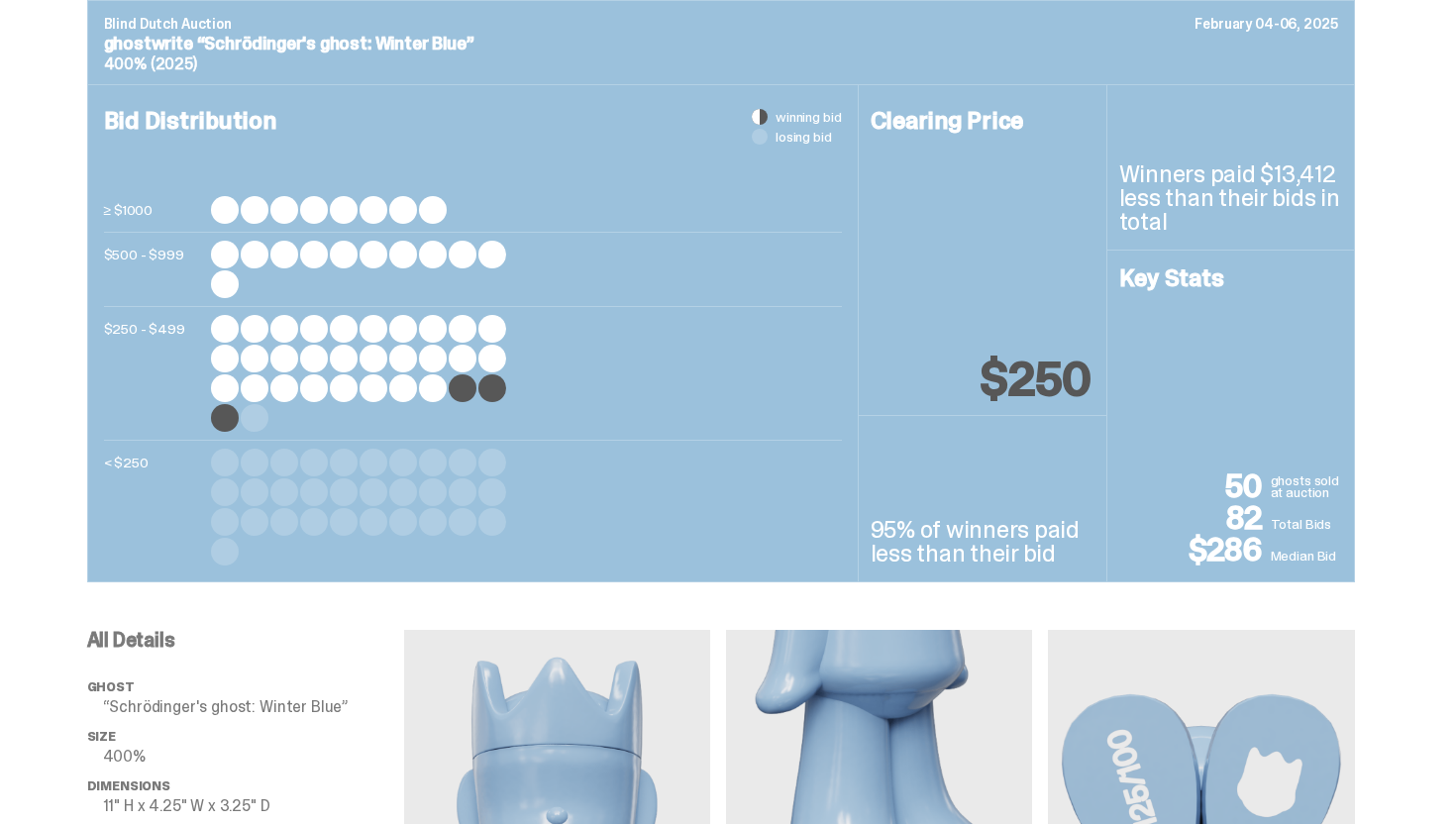 scroll, scrollTop: 0, scrollLeft: 0, axis: both 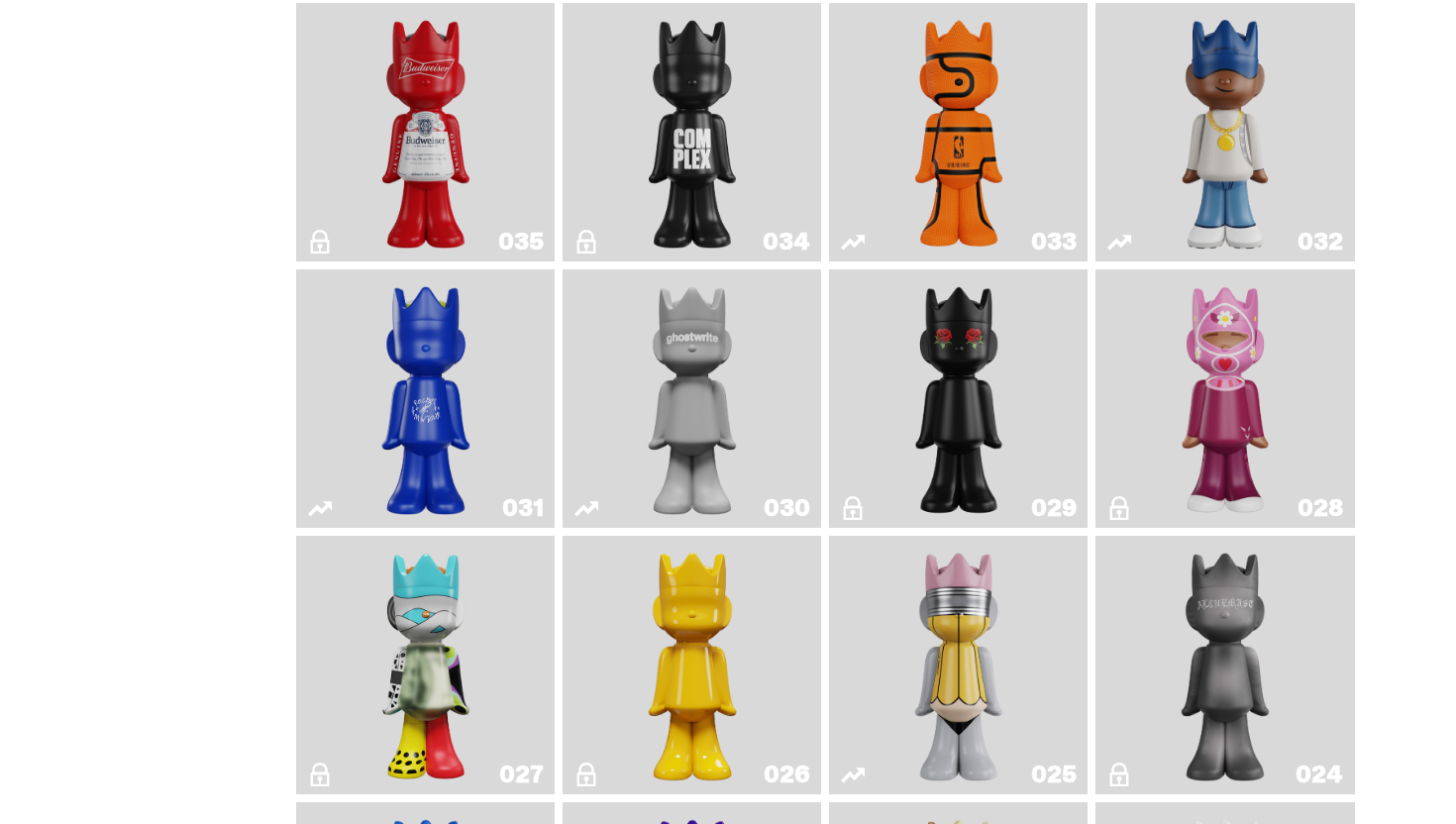 click at bounding box center (692, 398) 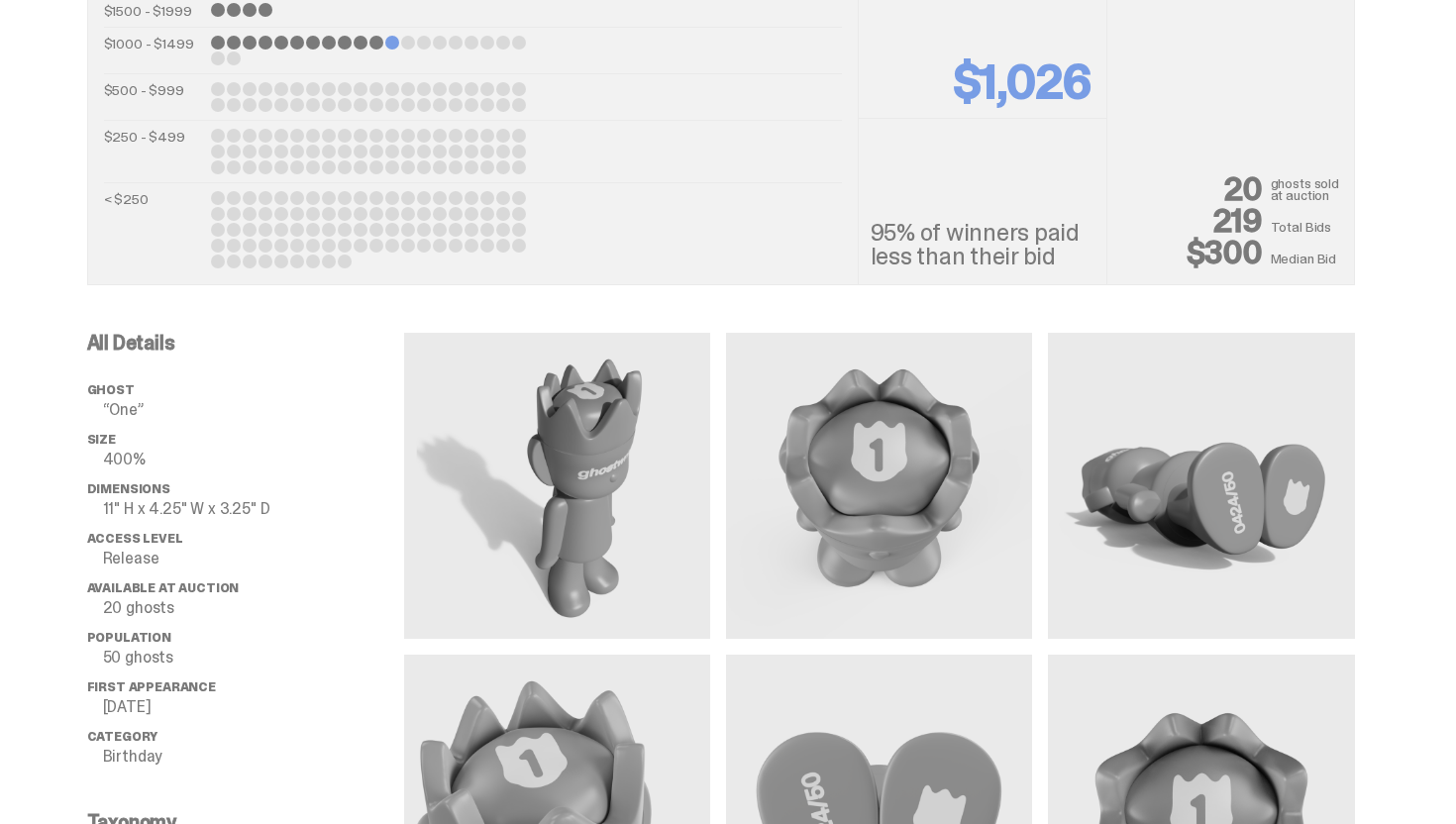 scroll, scrollTop: 1081, scrollLeft: 0, axis: vertical 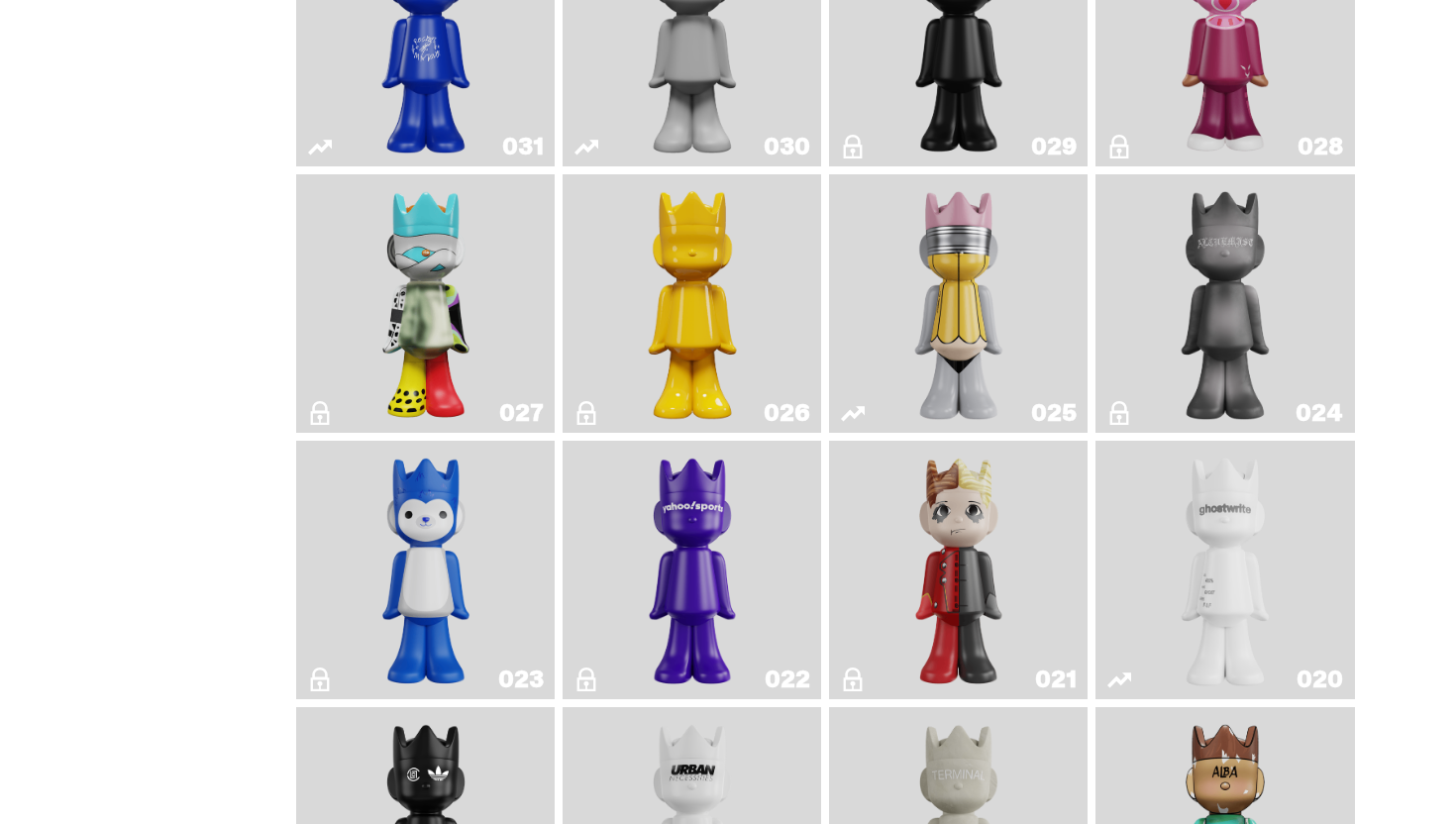 click at bounding box center (692, 303) 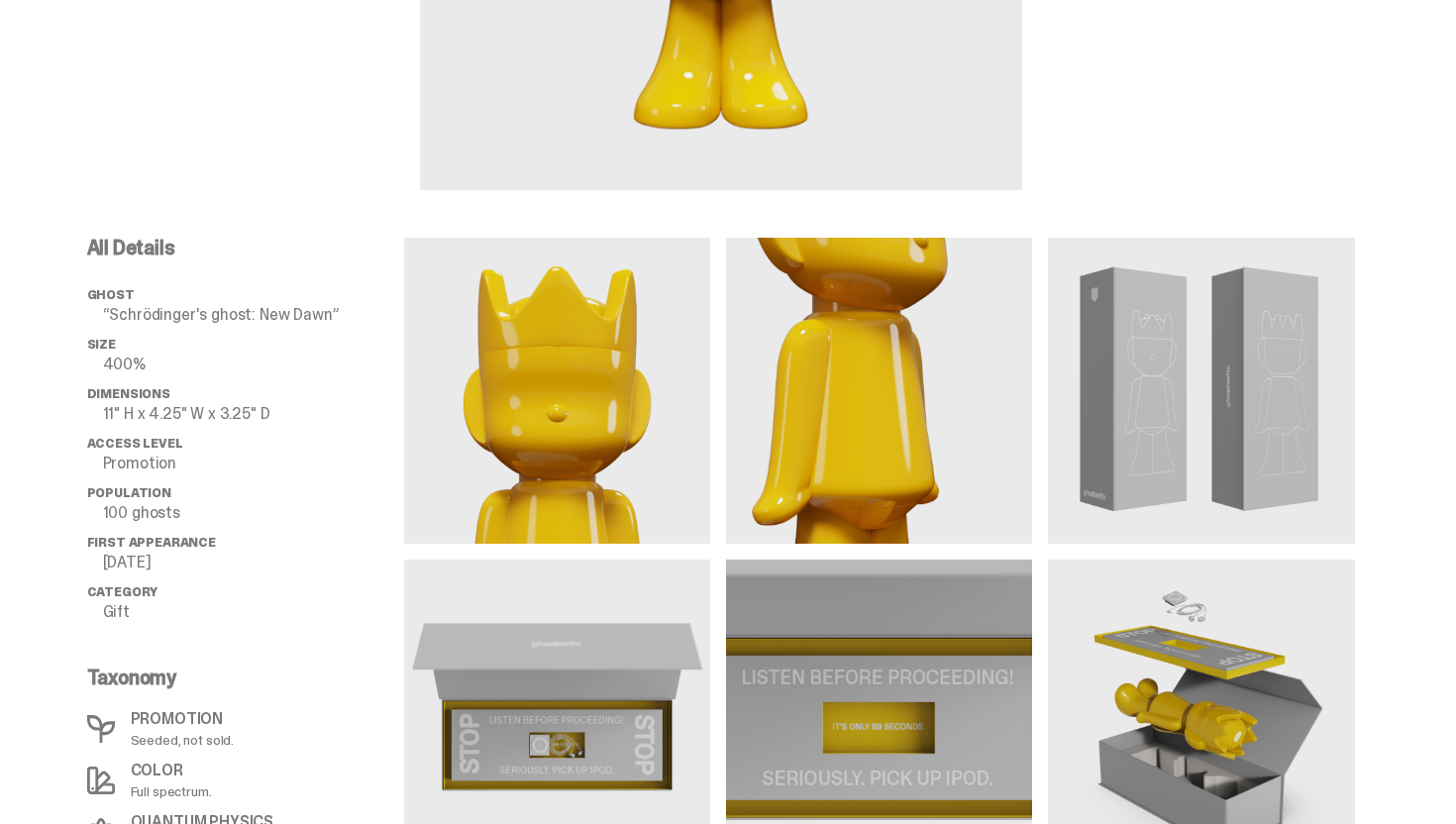 scroll, scrollTop: 198, scrollLeft: 0, axis: vertical 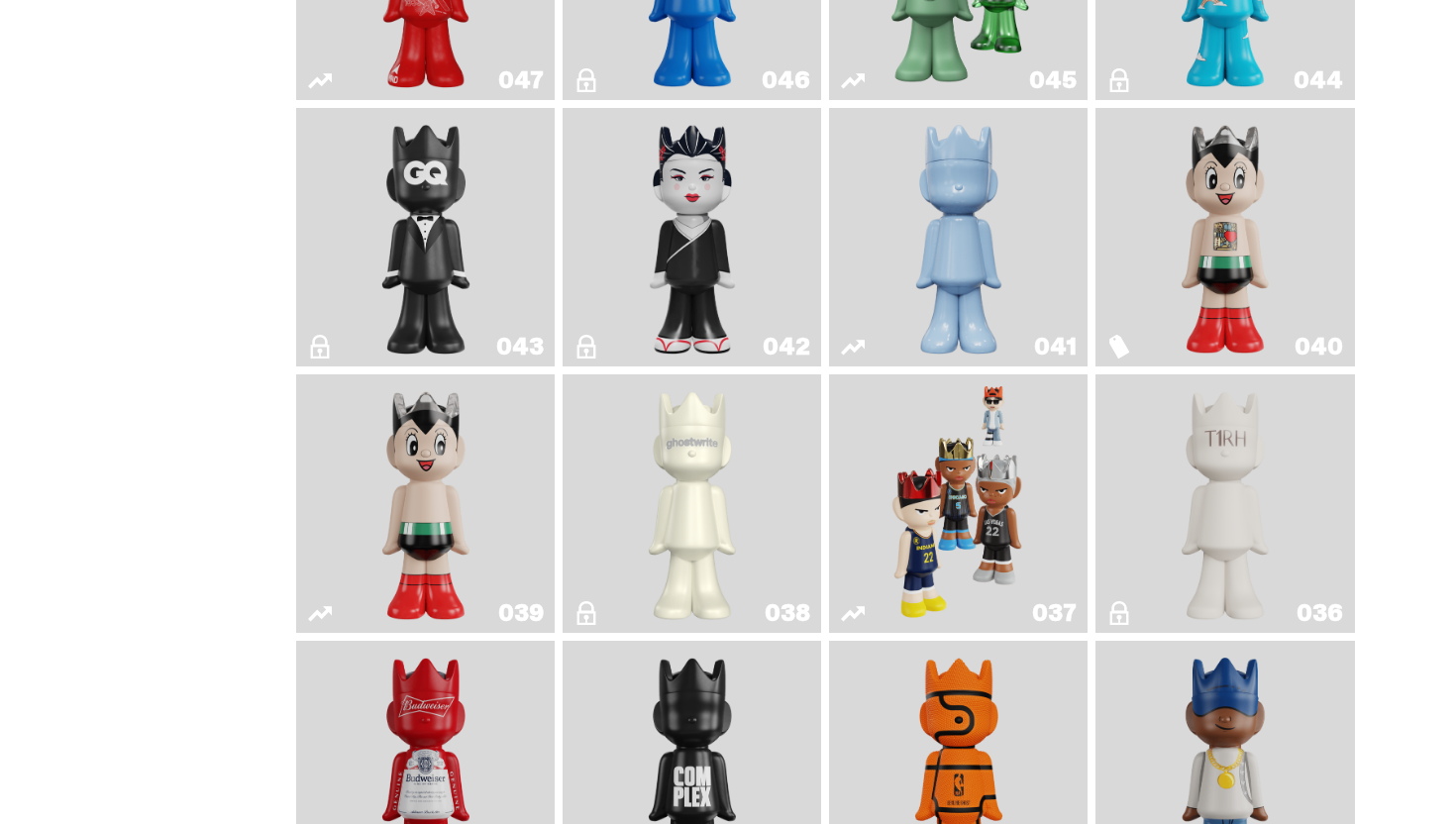 click on "039" at bounding box center (425, 503) 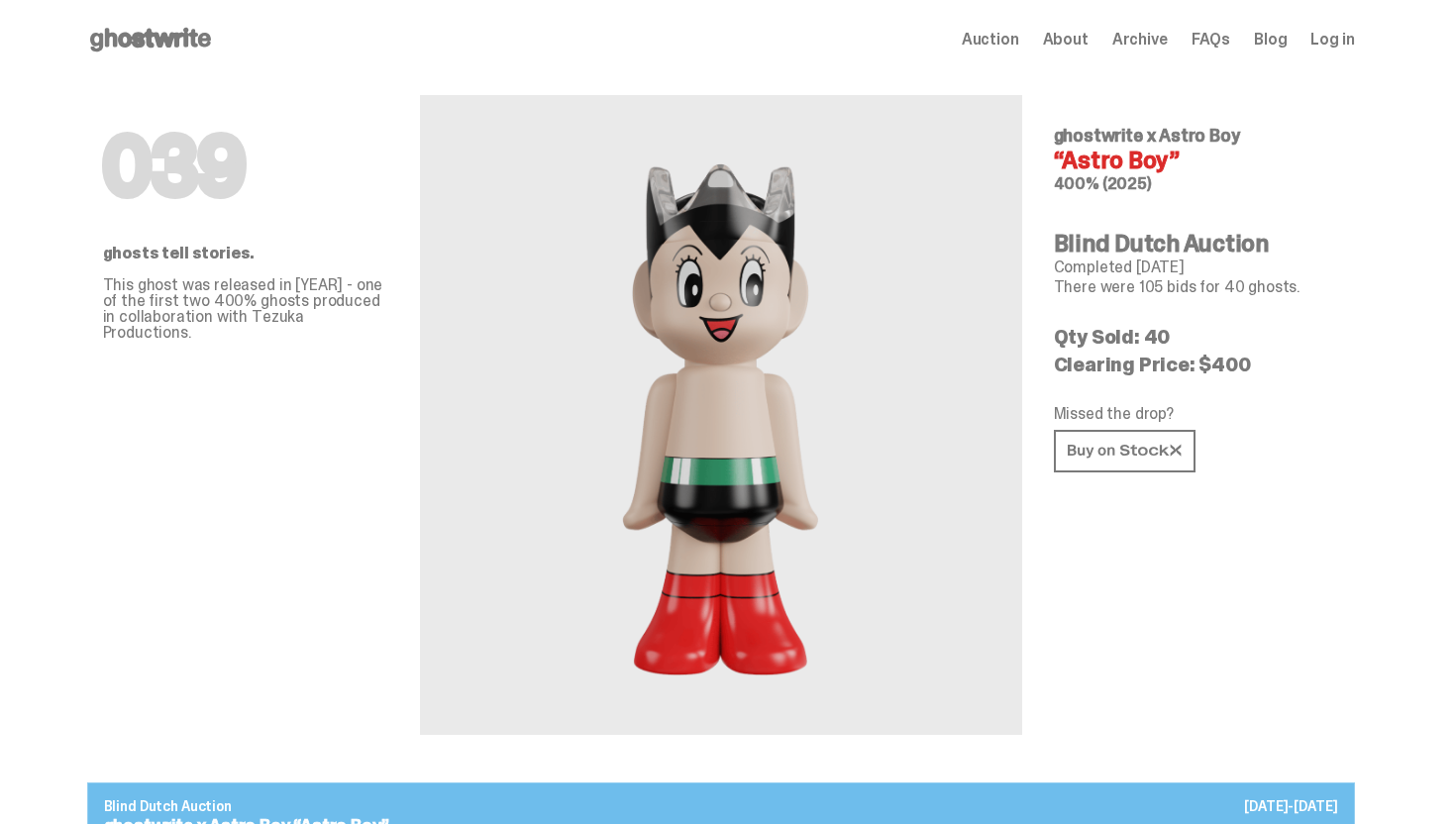 scroll, scrollTop: 901, scrollLeft: 0, axis: vertical 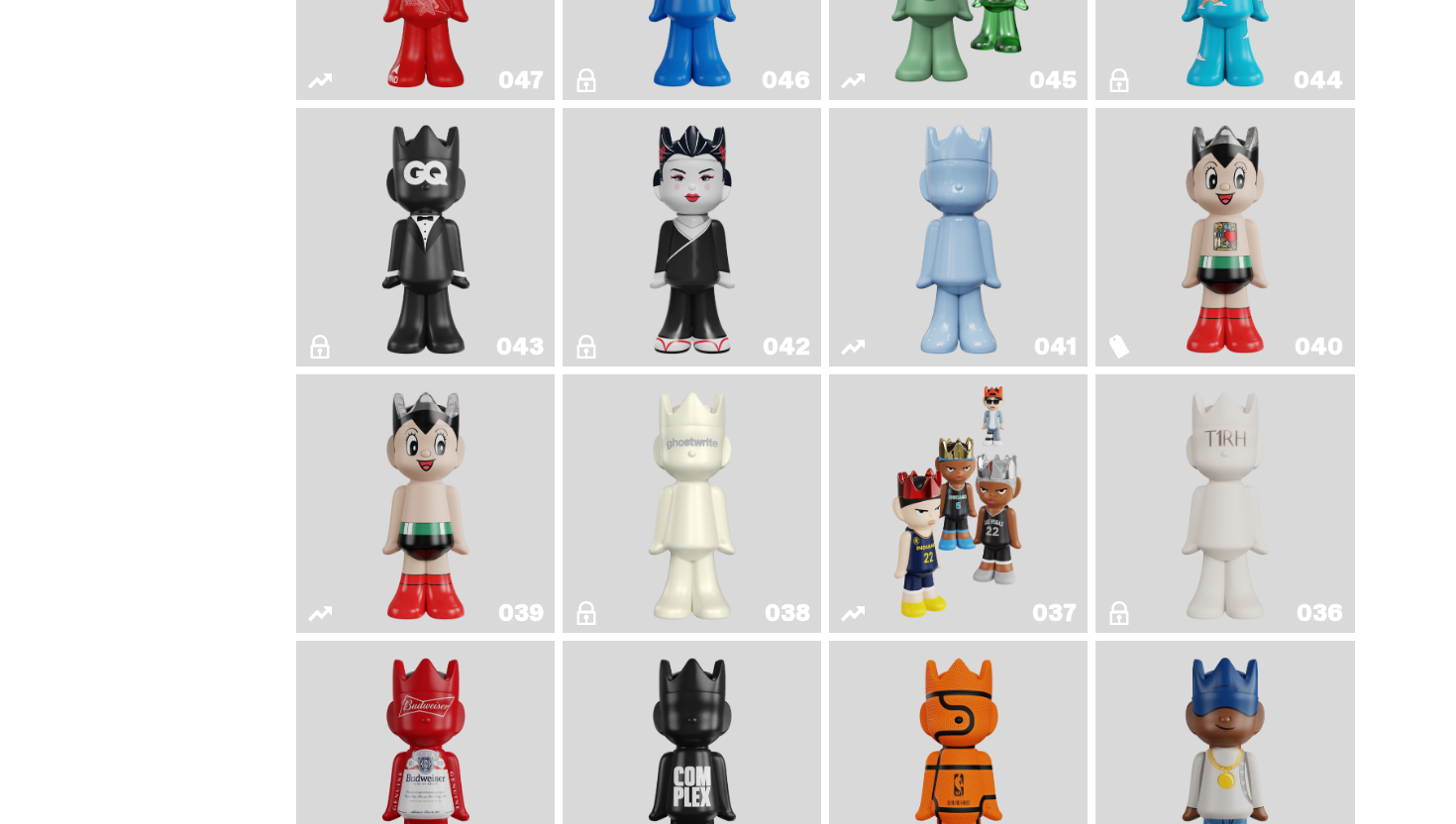 click at bounding box center (959, 237) 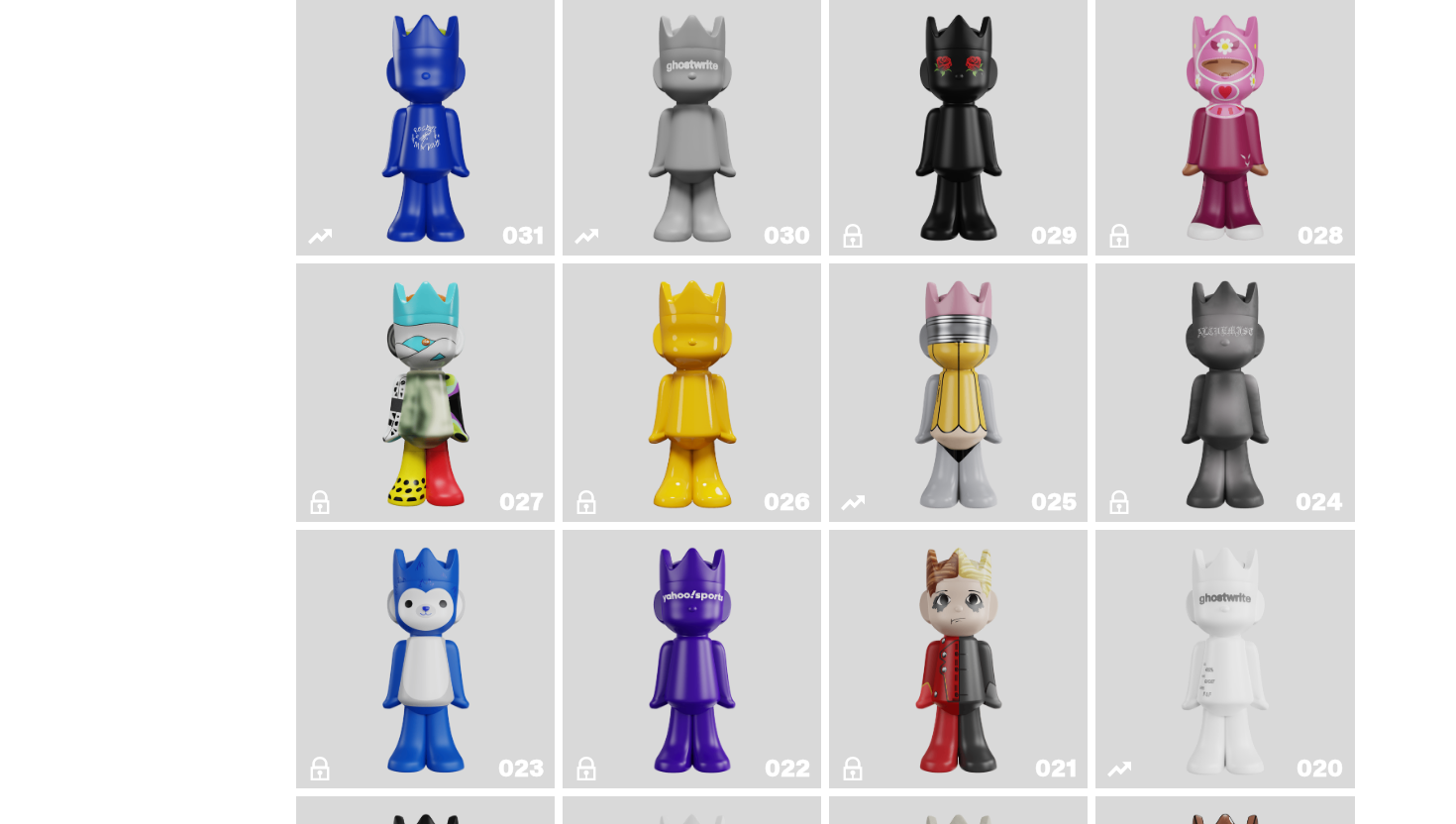 scroll, scrollTop: 1801, scrollLeft: 0, axis: vertical 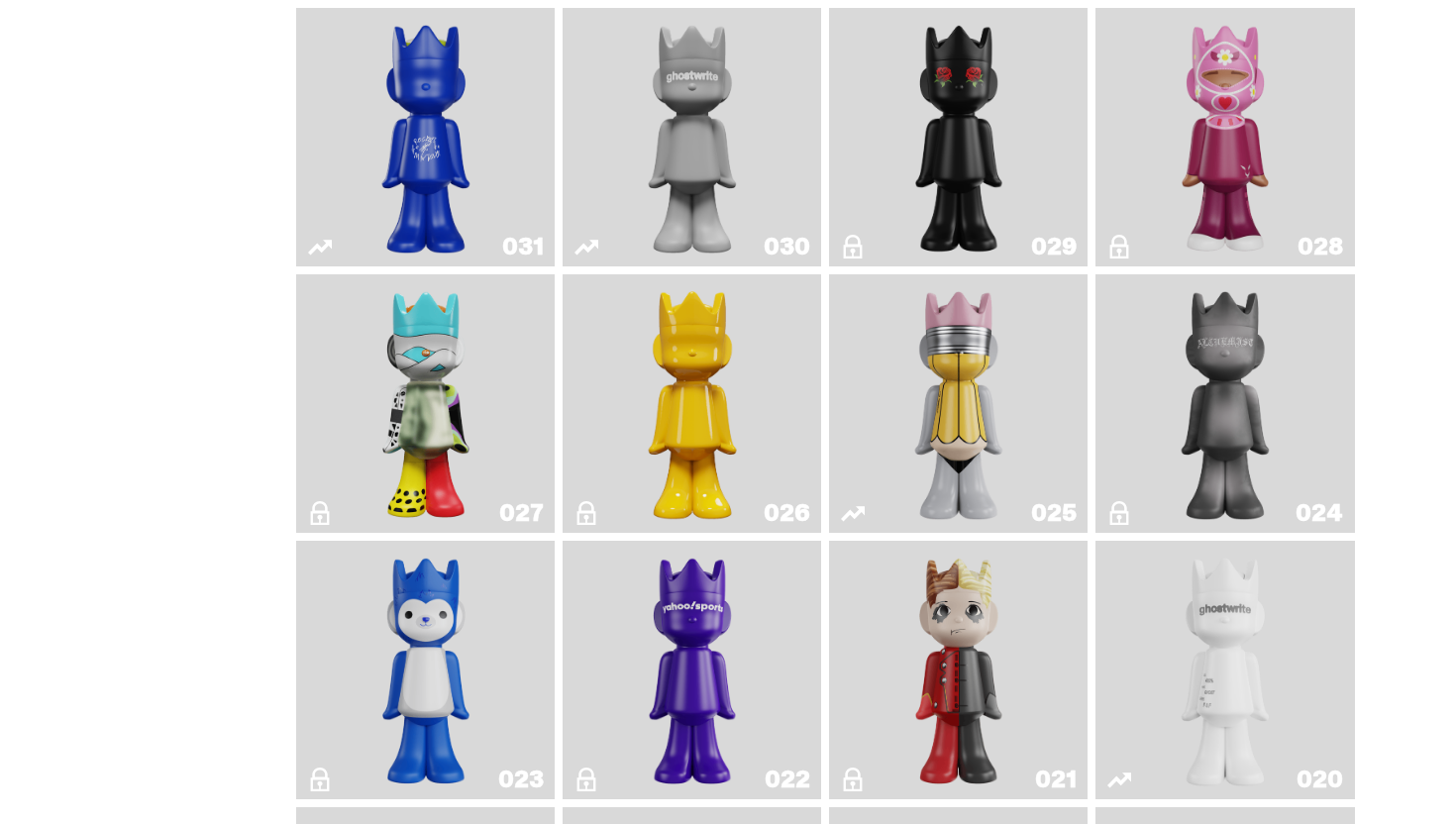 click at bounding box center (426, 137) 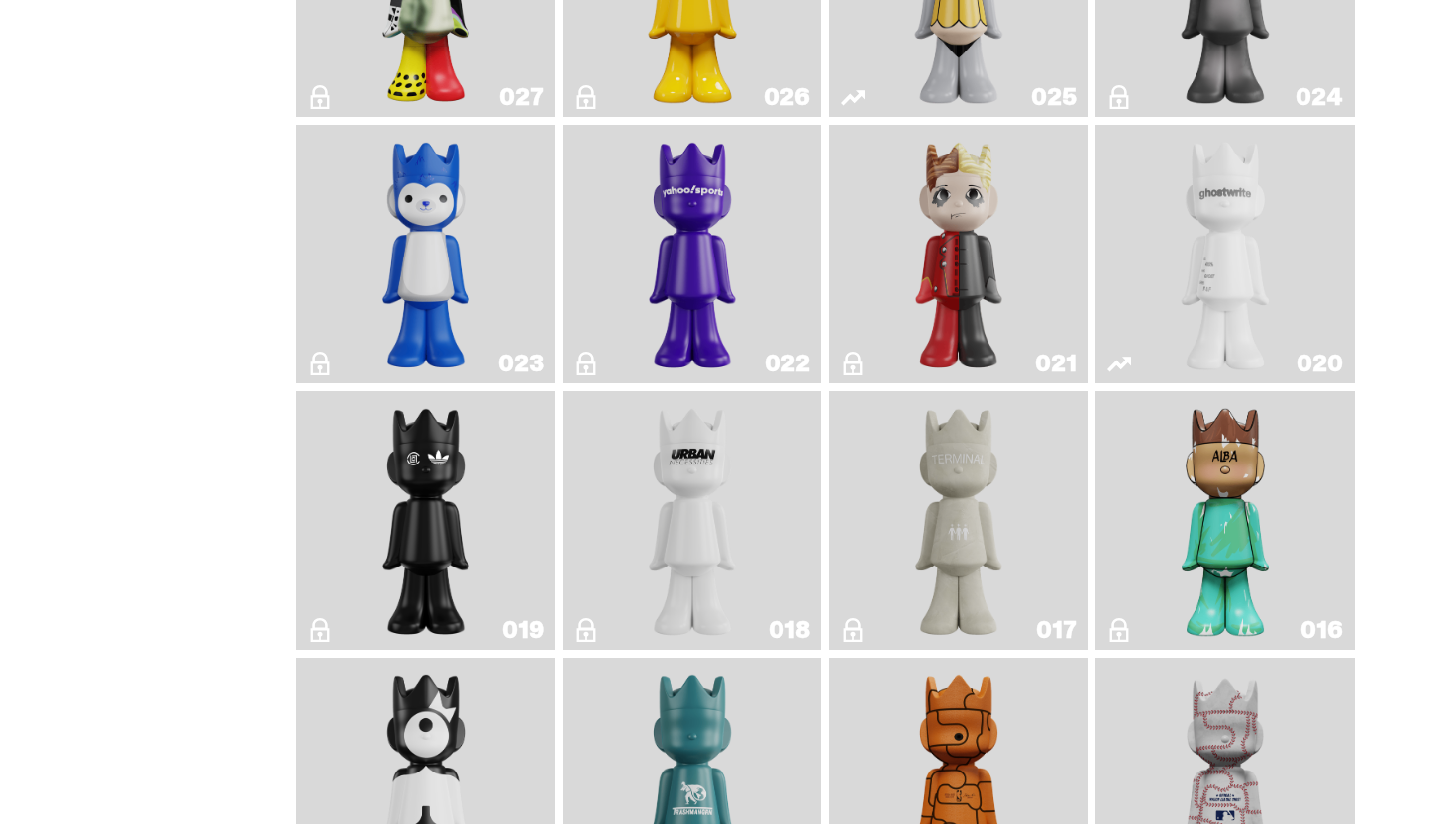 scroll, scrollTop: 2331, scrollLeft: 0, axis: vertical 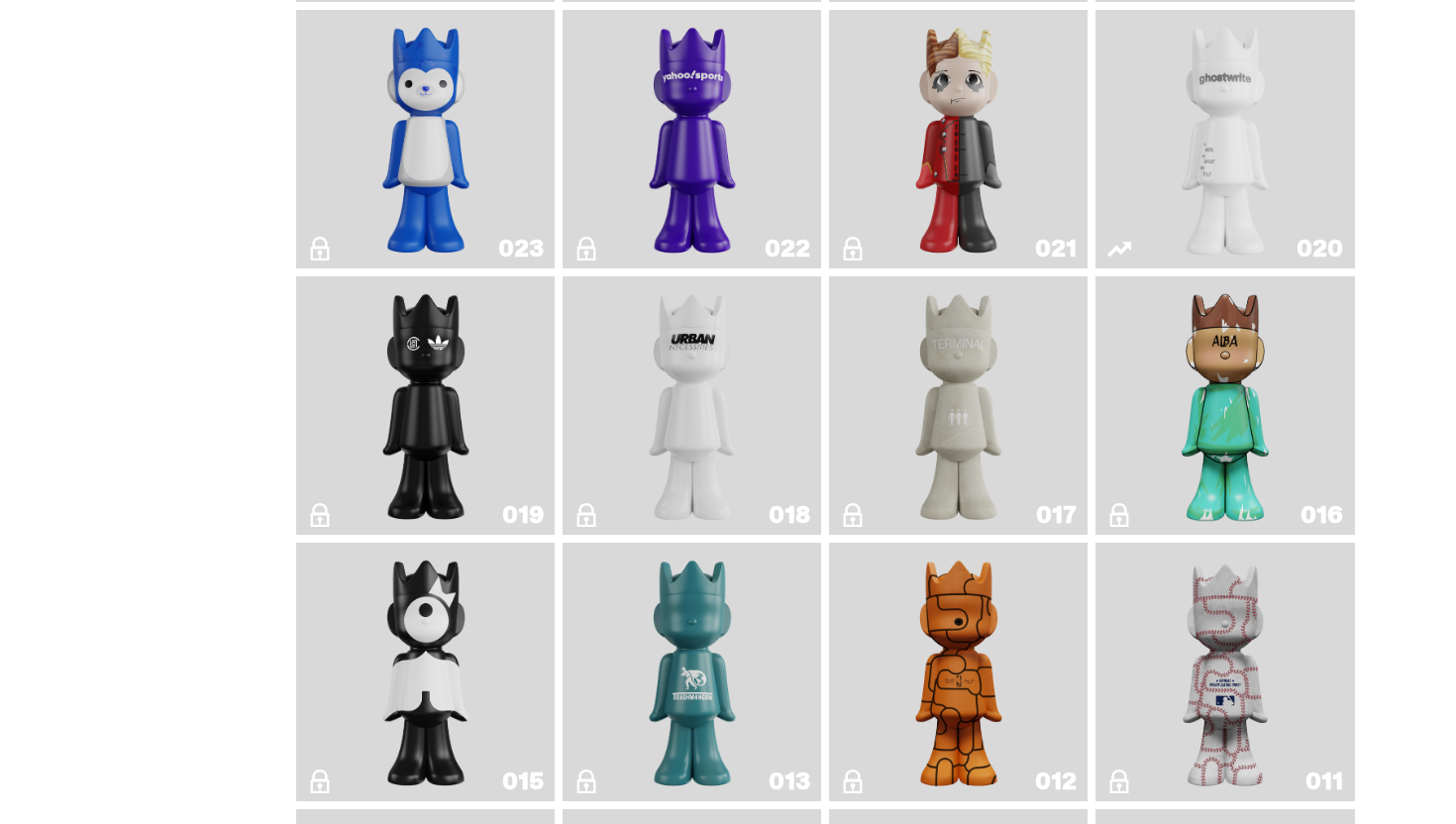 click at bounding box center (1225, 139) 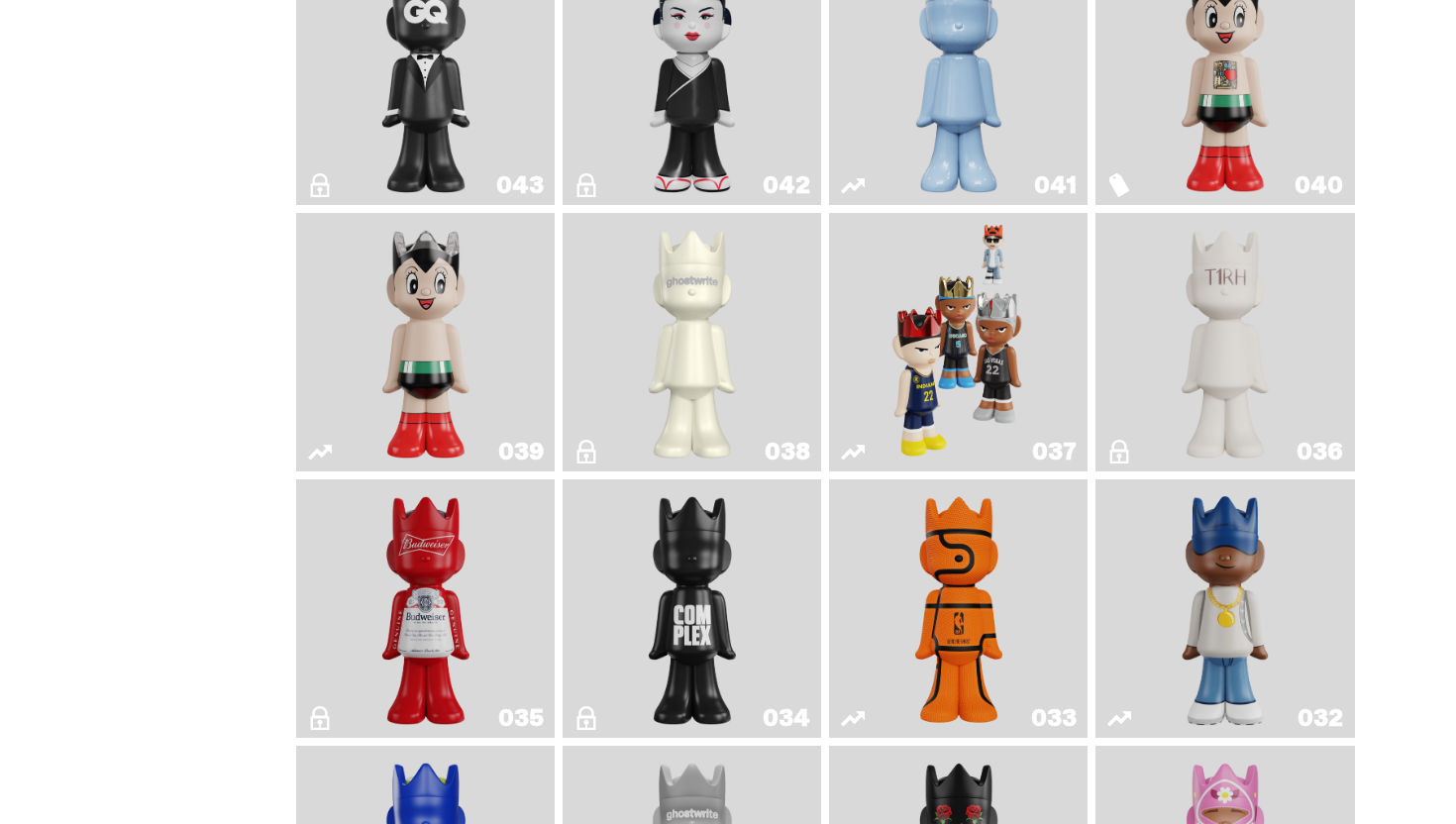 scroll, scrollTop: 1026, scrollLeft: 0, axis: vertical 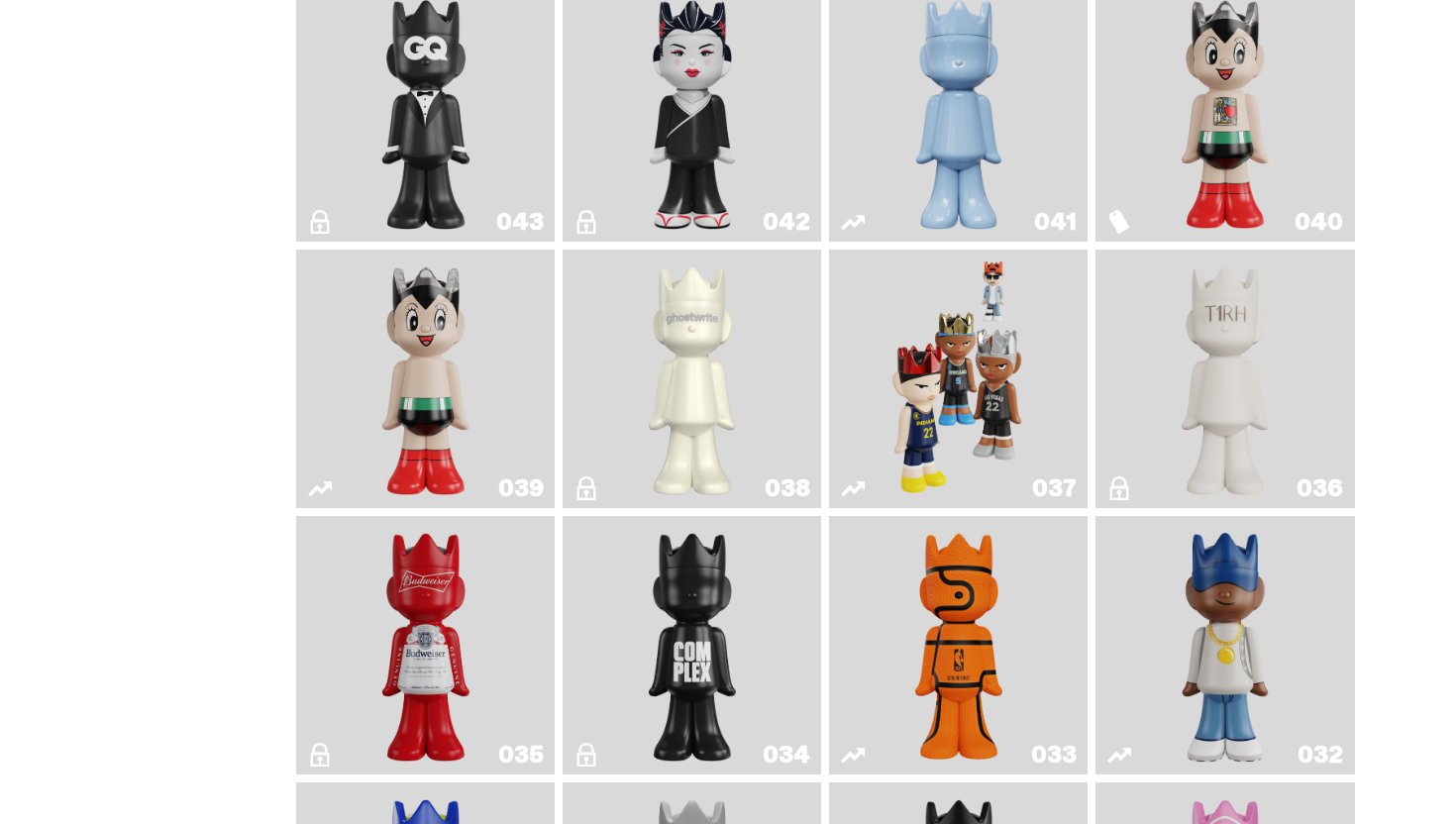 click at bounding box center [1225, 645] 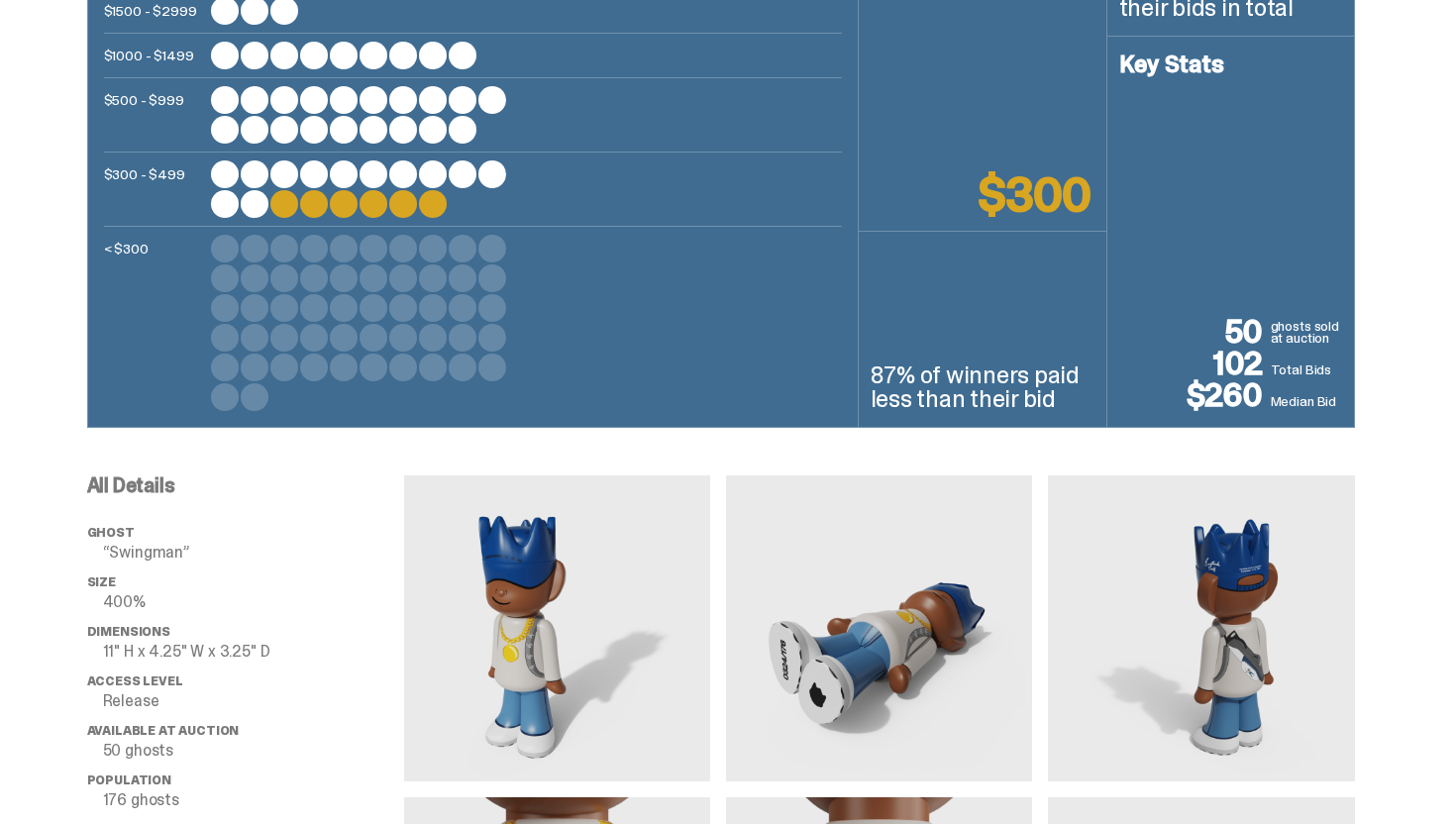 scroll, scrollTop: 0, scrollLeft: 0, axis: both 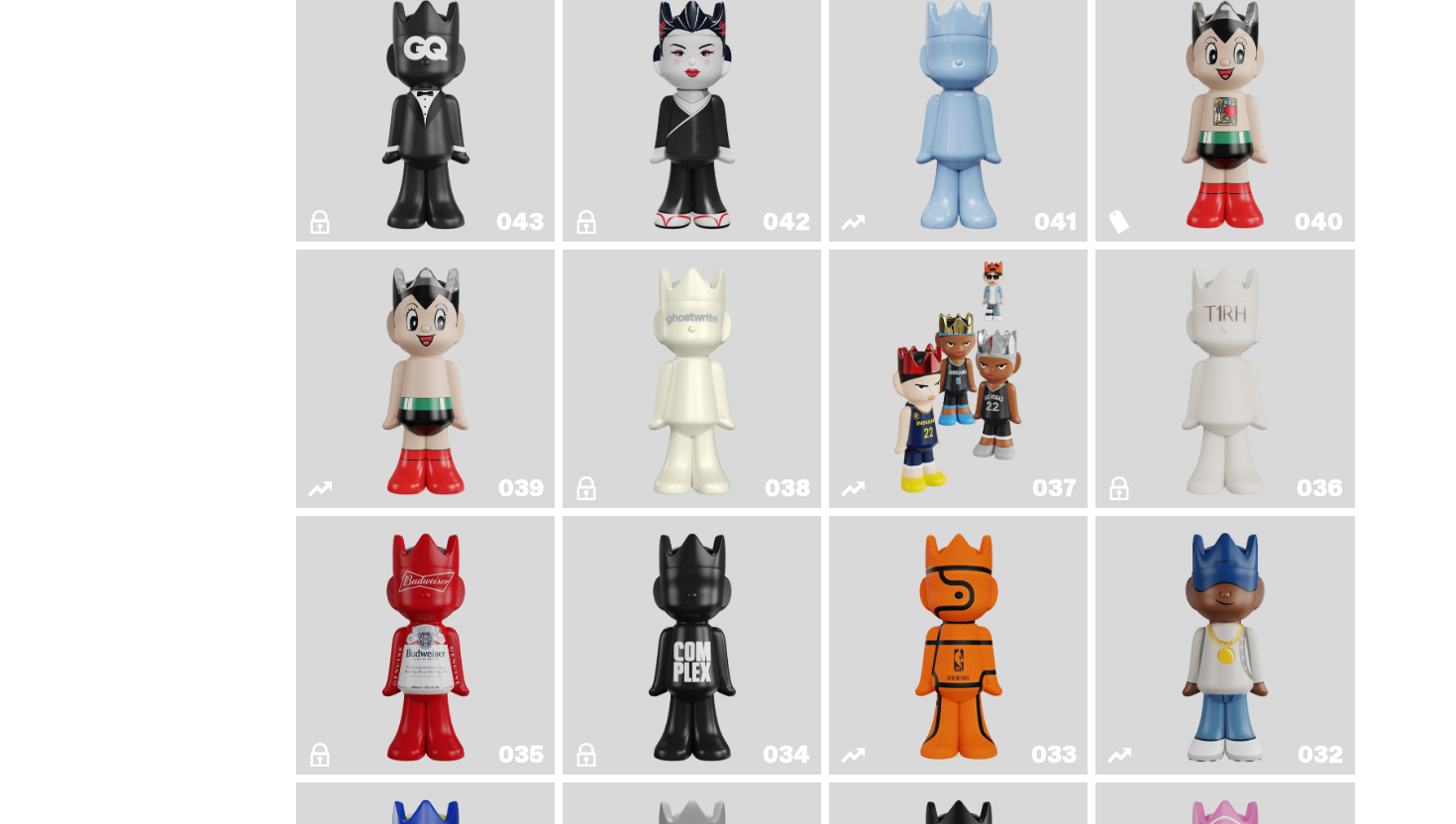 click on "033" at bounding box center [958, 645] 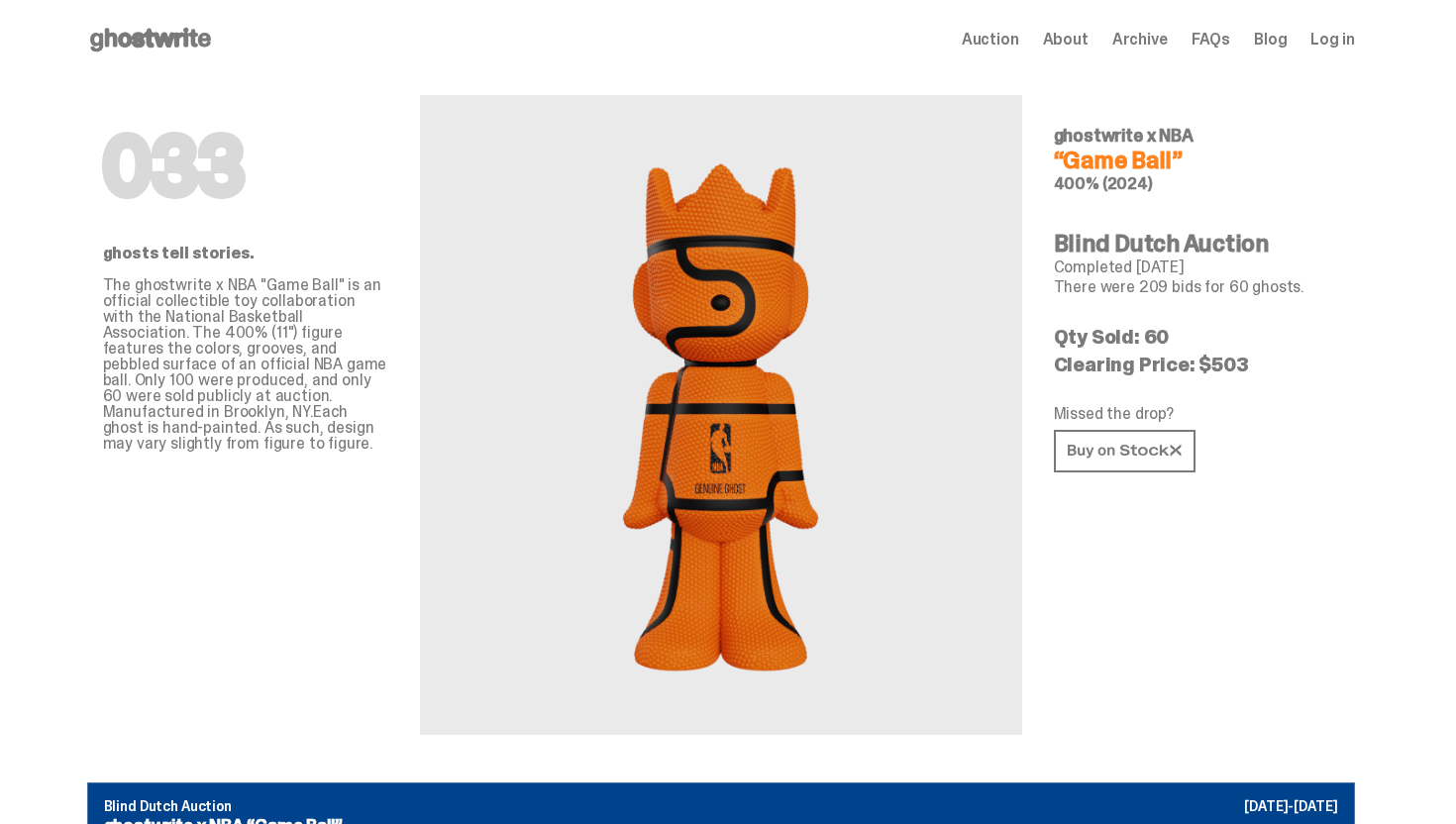 scroll, scrollTop: 1026, scrollLeft: 0, axis: vertical 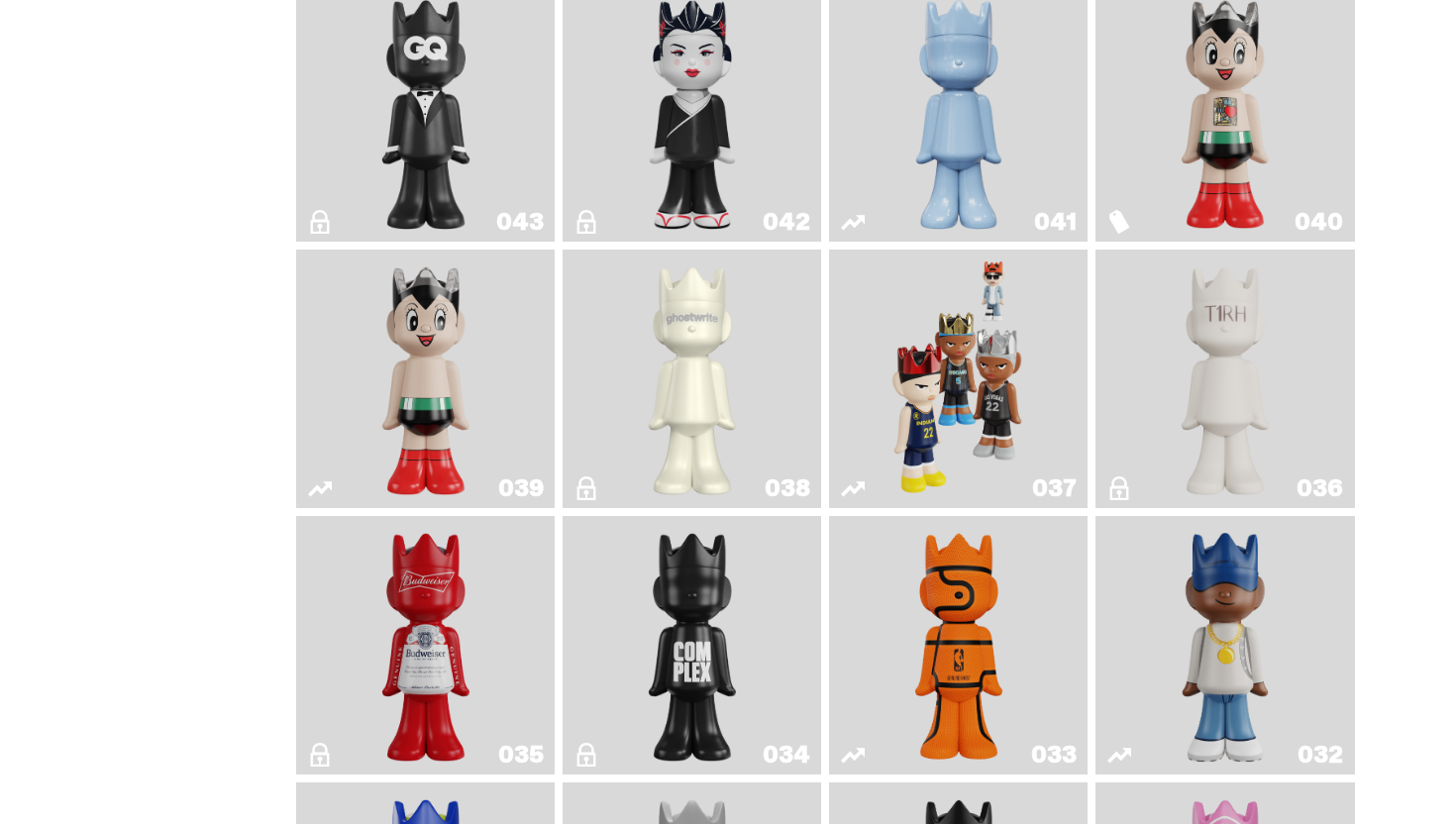 click at bounding box center (1225, 645) 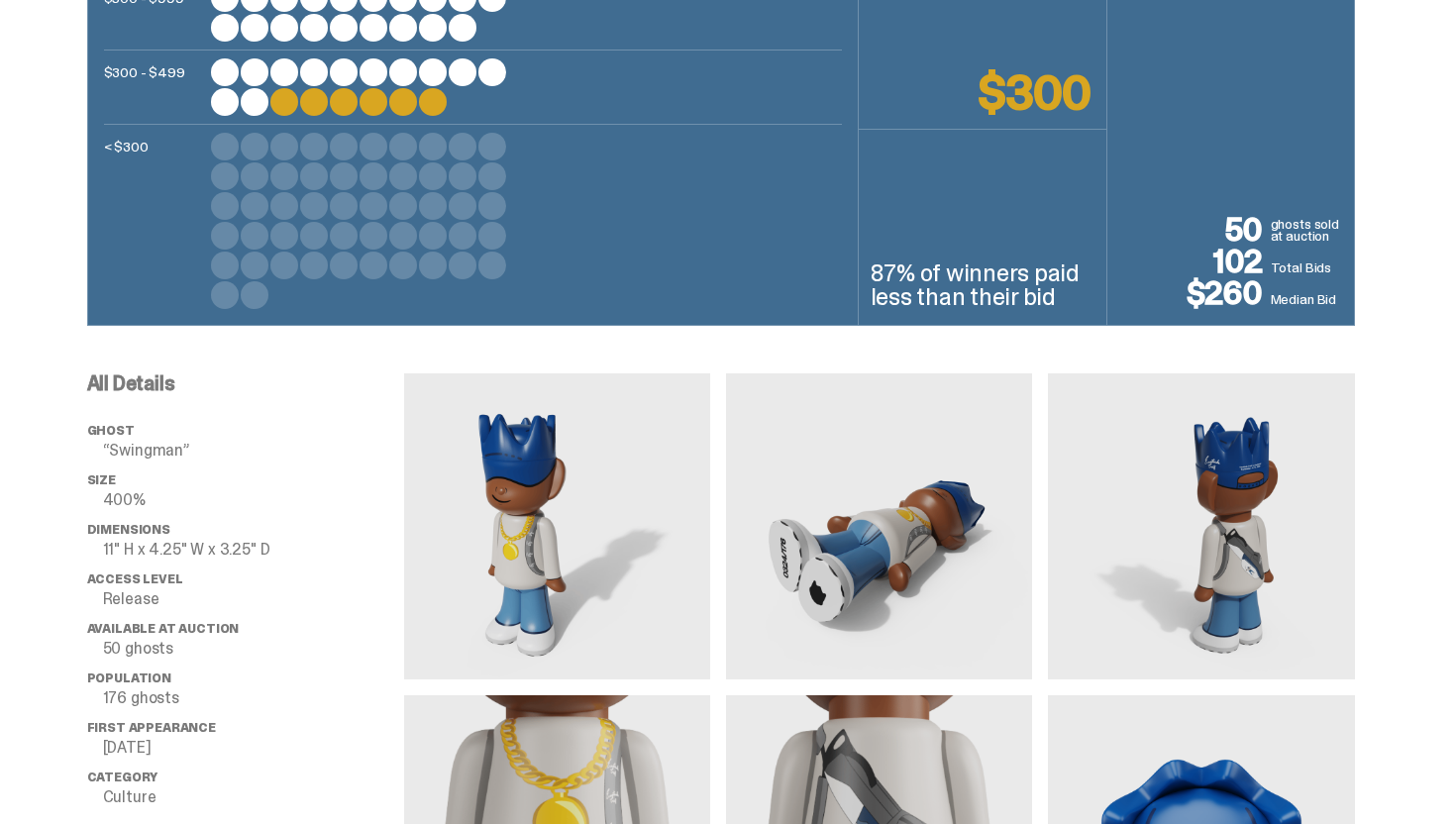 scroll, scrollTop: 1423, scrollLeft: 0, axis: vertical 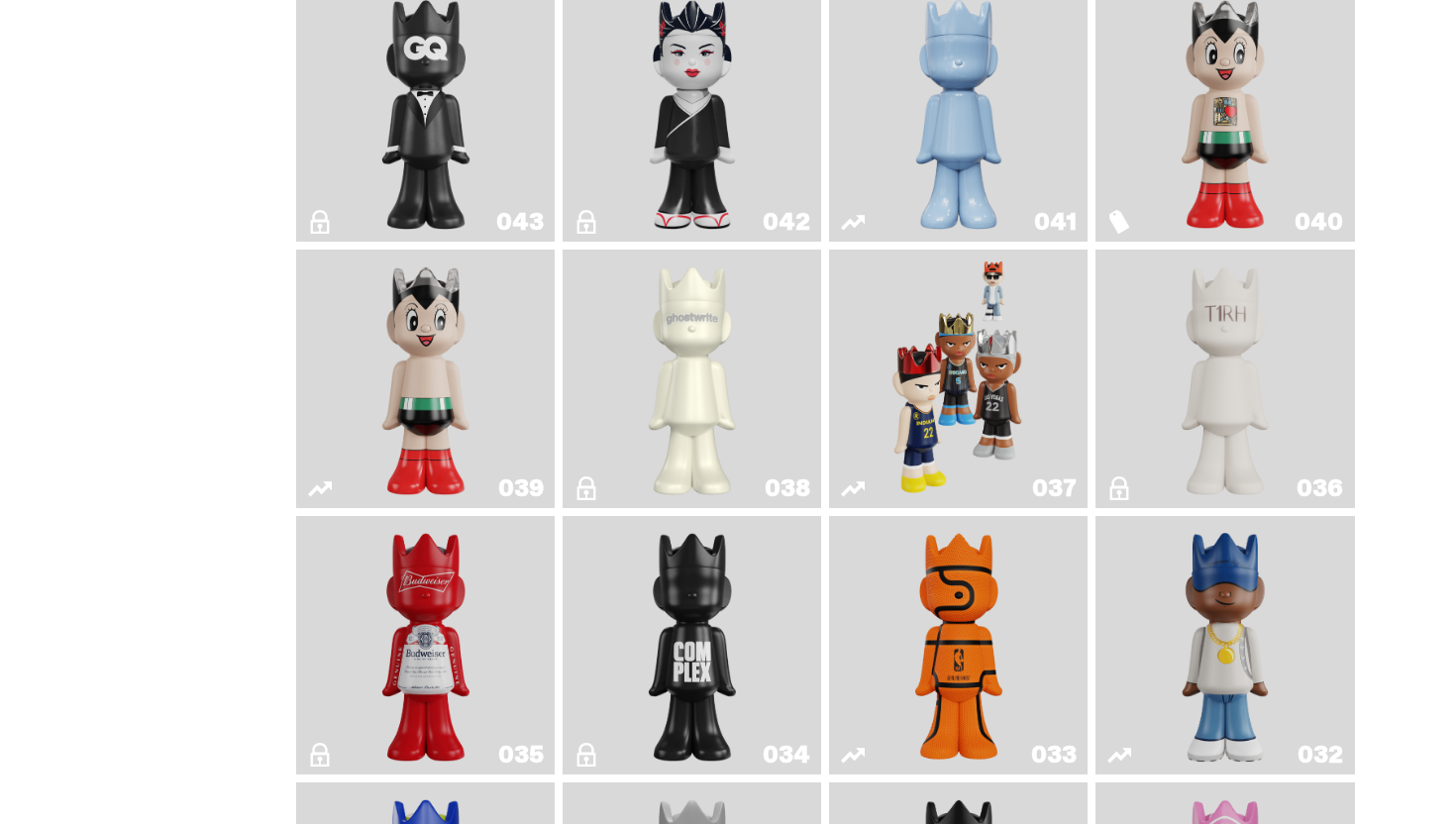 click at bounding box center (959, 645) 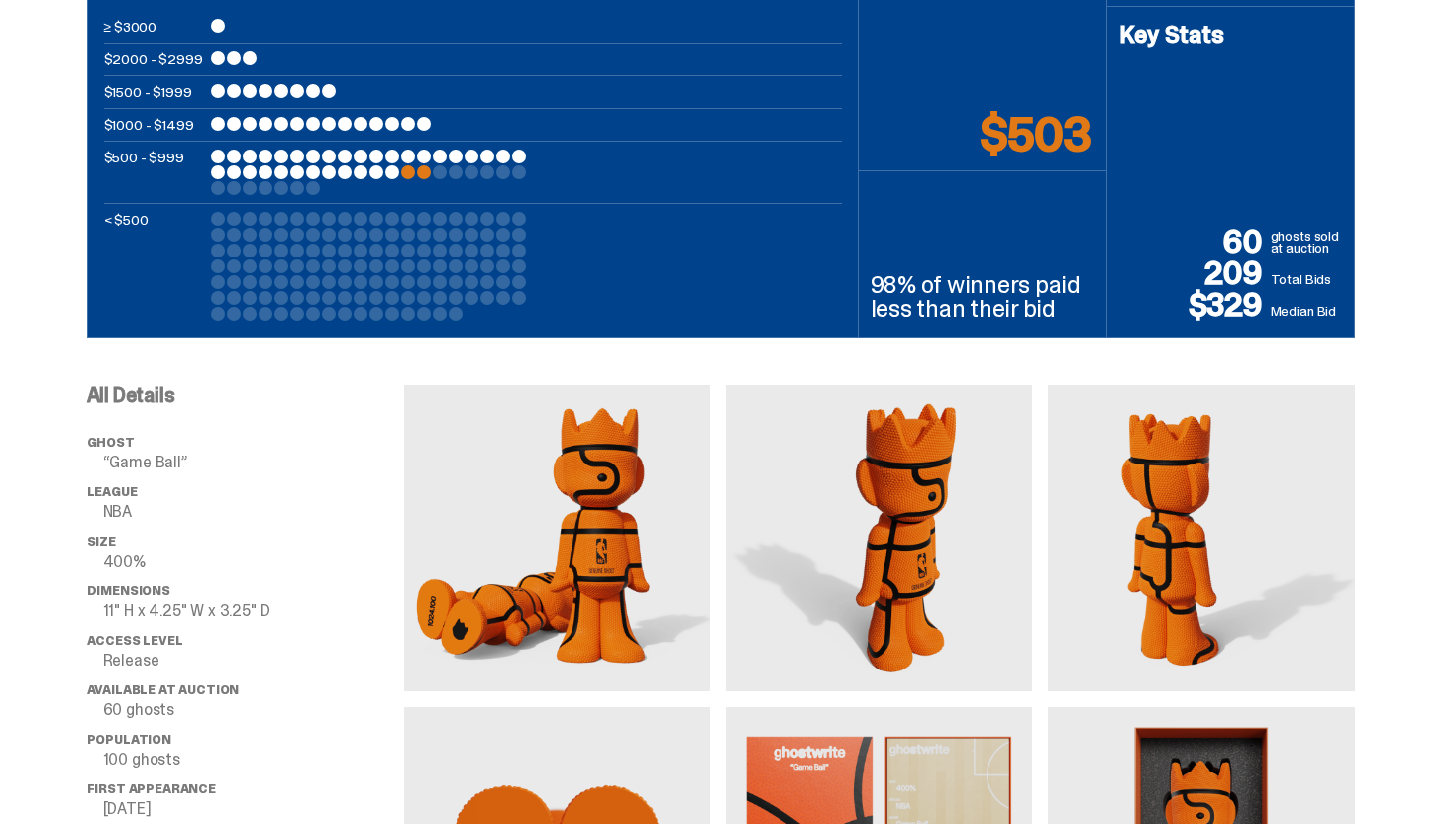 scroll, scrollTop: 0, scrollLeft: 0, axis: both 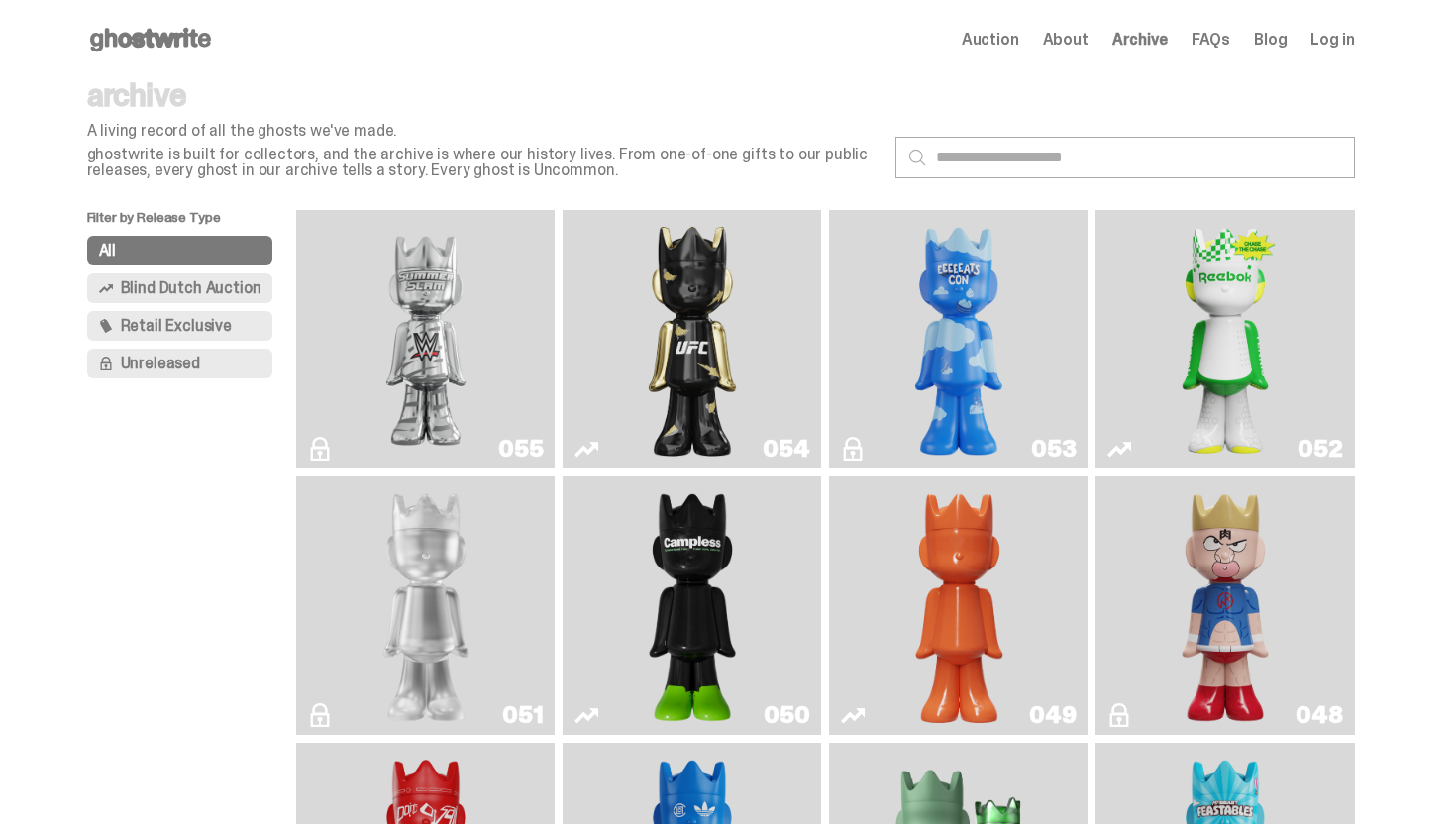 click on "Archive" at bounding box center [1140, 40] 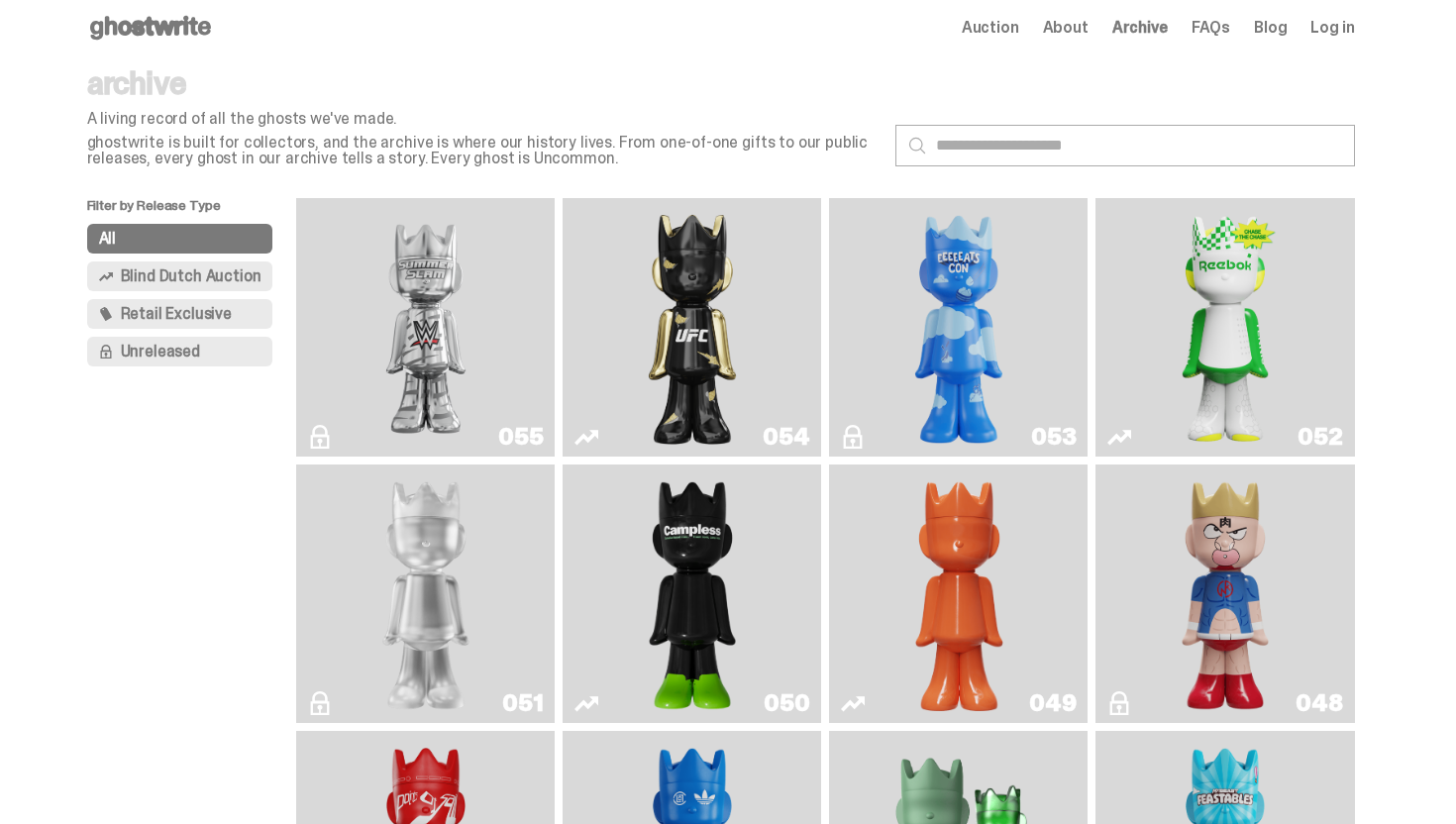 scroll, scrollTop: 10, scrollLeft: 0, axis: vertical 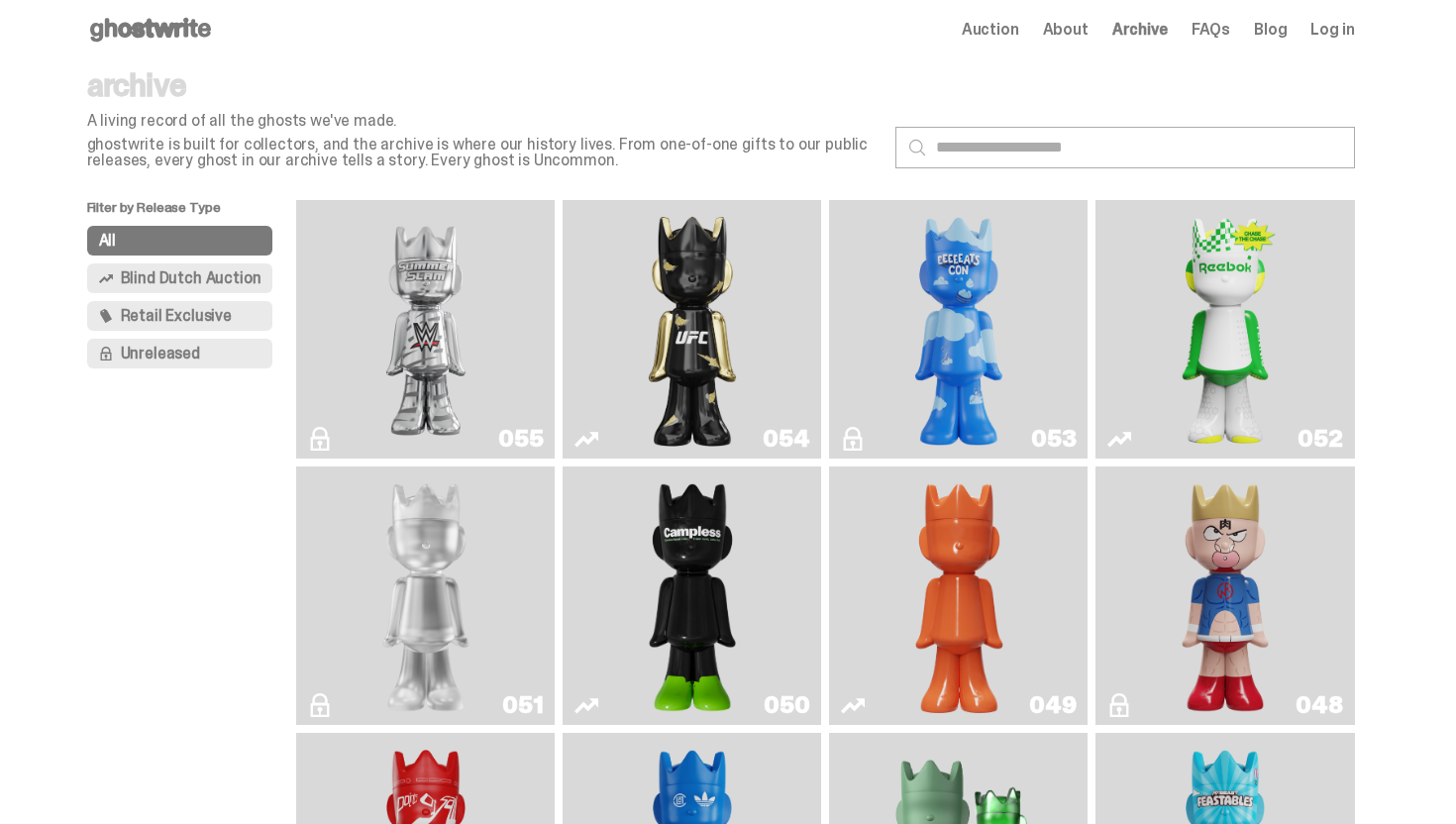 click on "Unreleased" at bounding box center [180, 354] 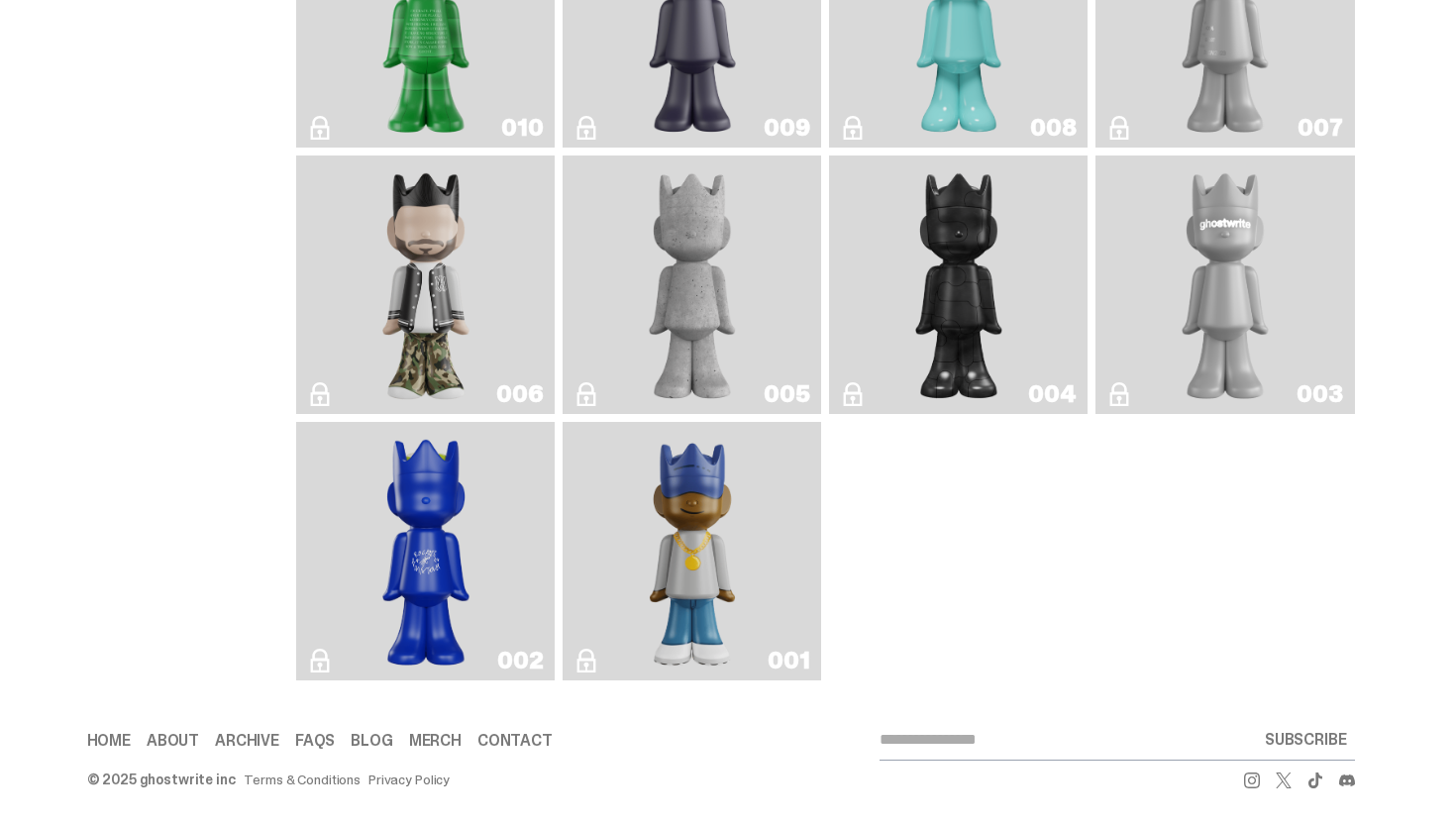 scroll, scrollTop: 2182, scrollLeft: 0, axis: vertical 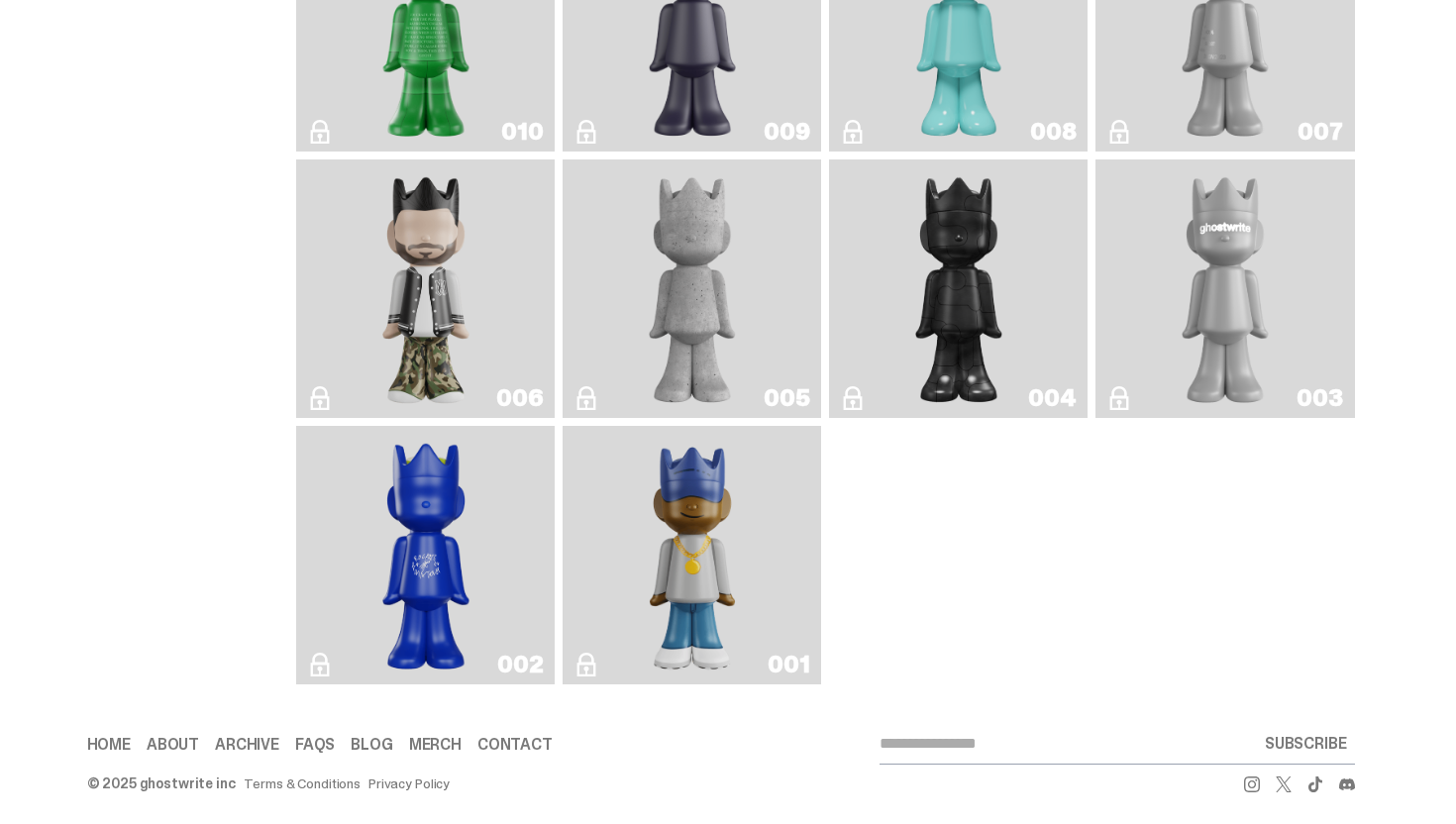 click at bounding box center [426, 288] 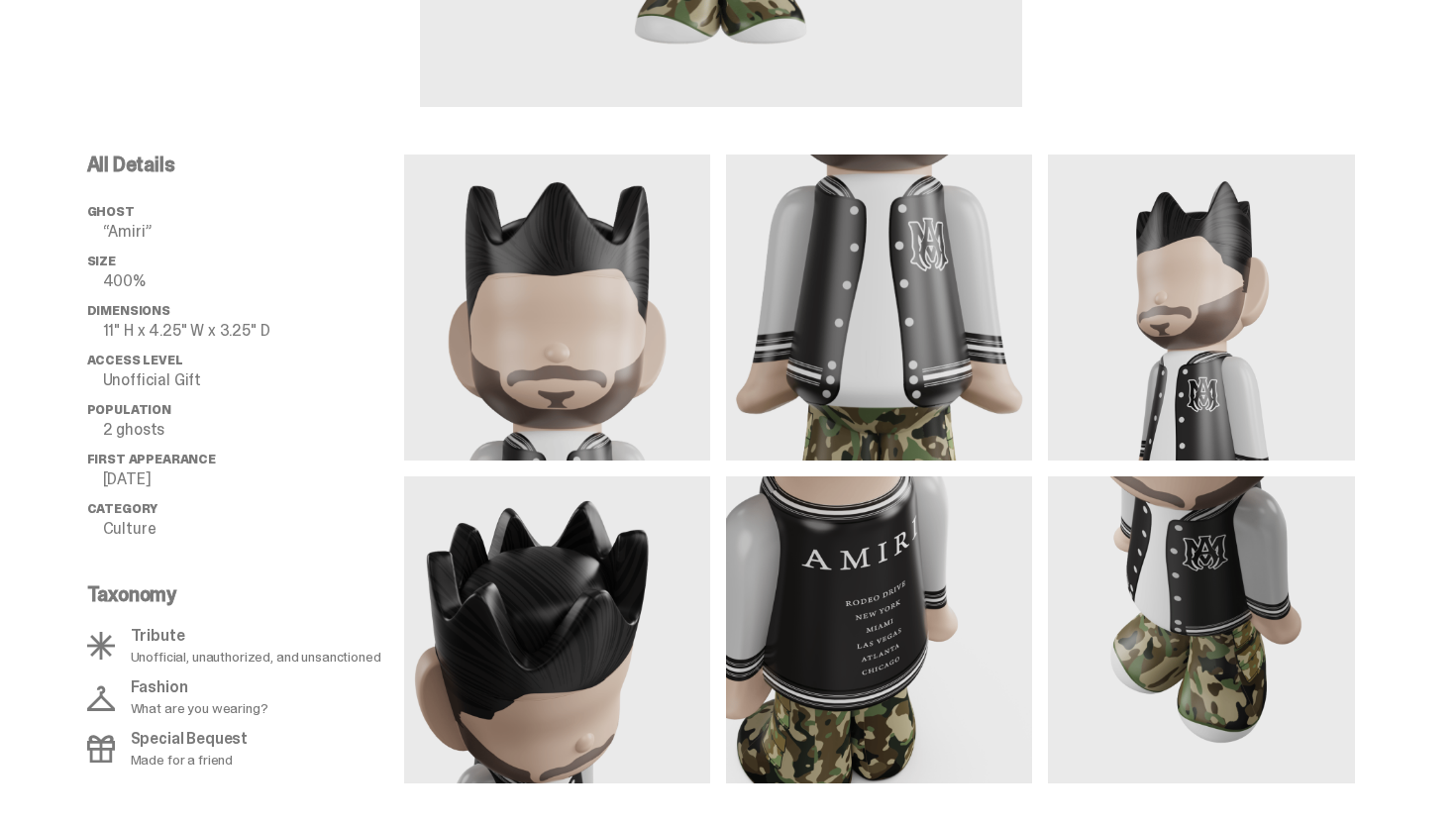 scroll, scrollTop: 695, scrollLeft: 0, axis: vertical 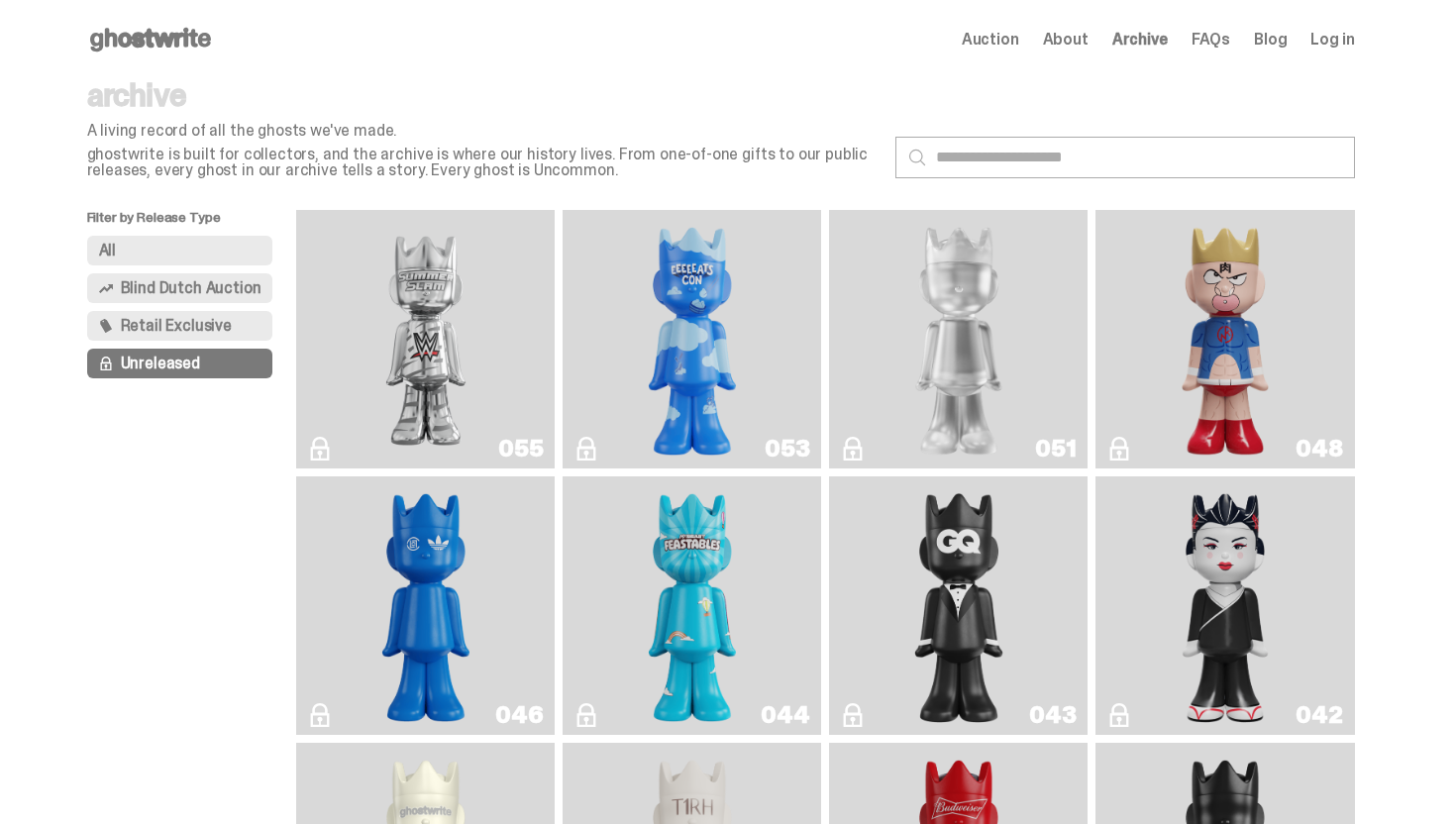 click at bounding box center [1225, 339] 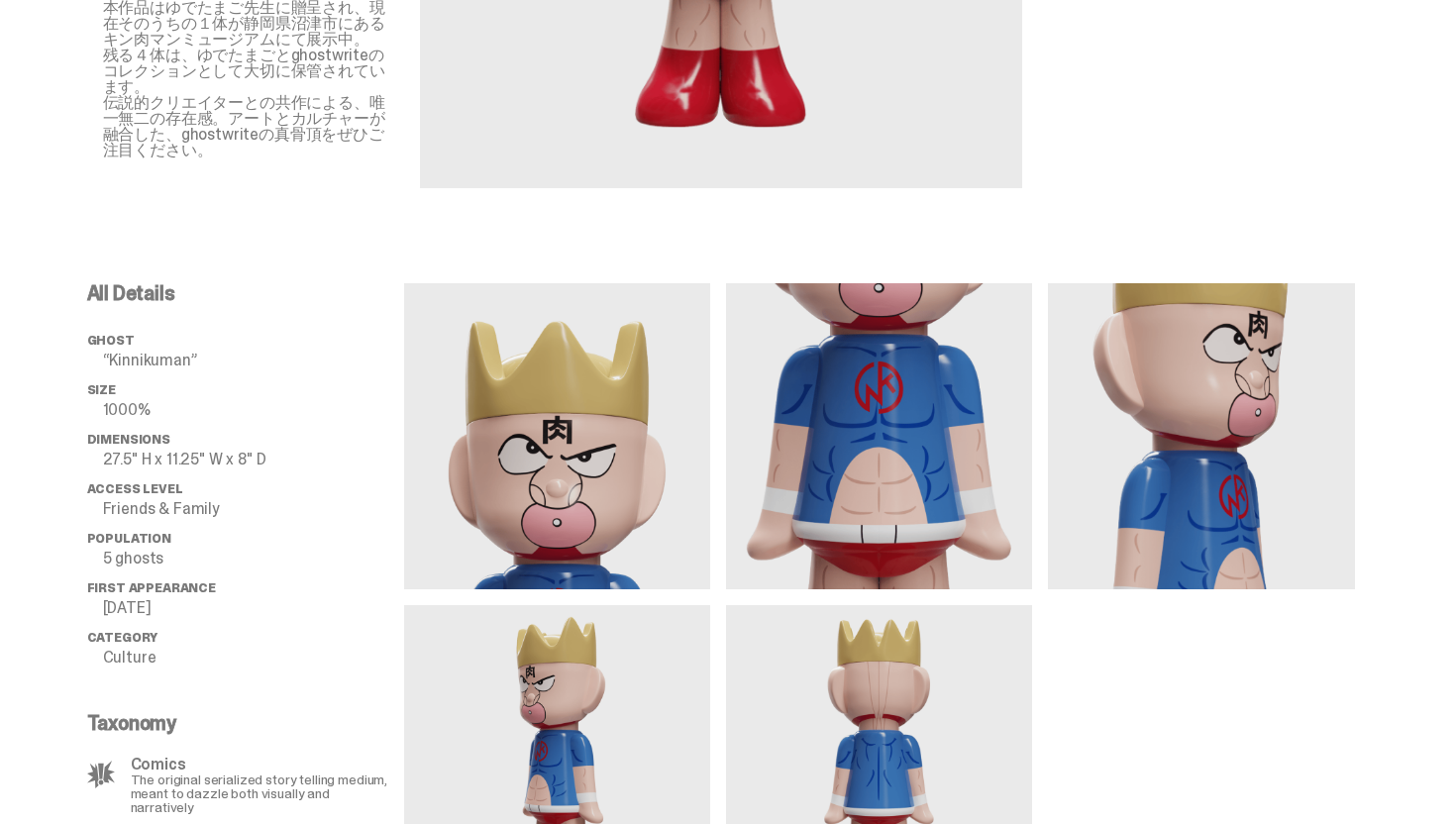 scroll, scrollTop: 647, scrollLeft: 0, axis: vertical 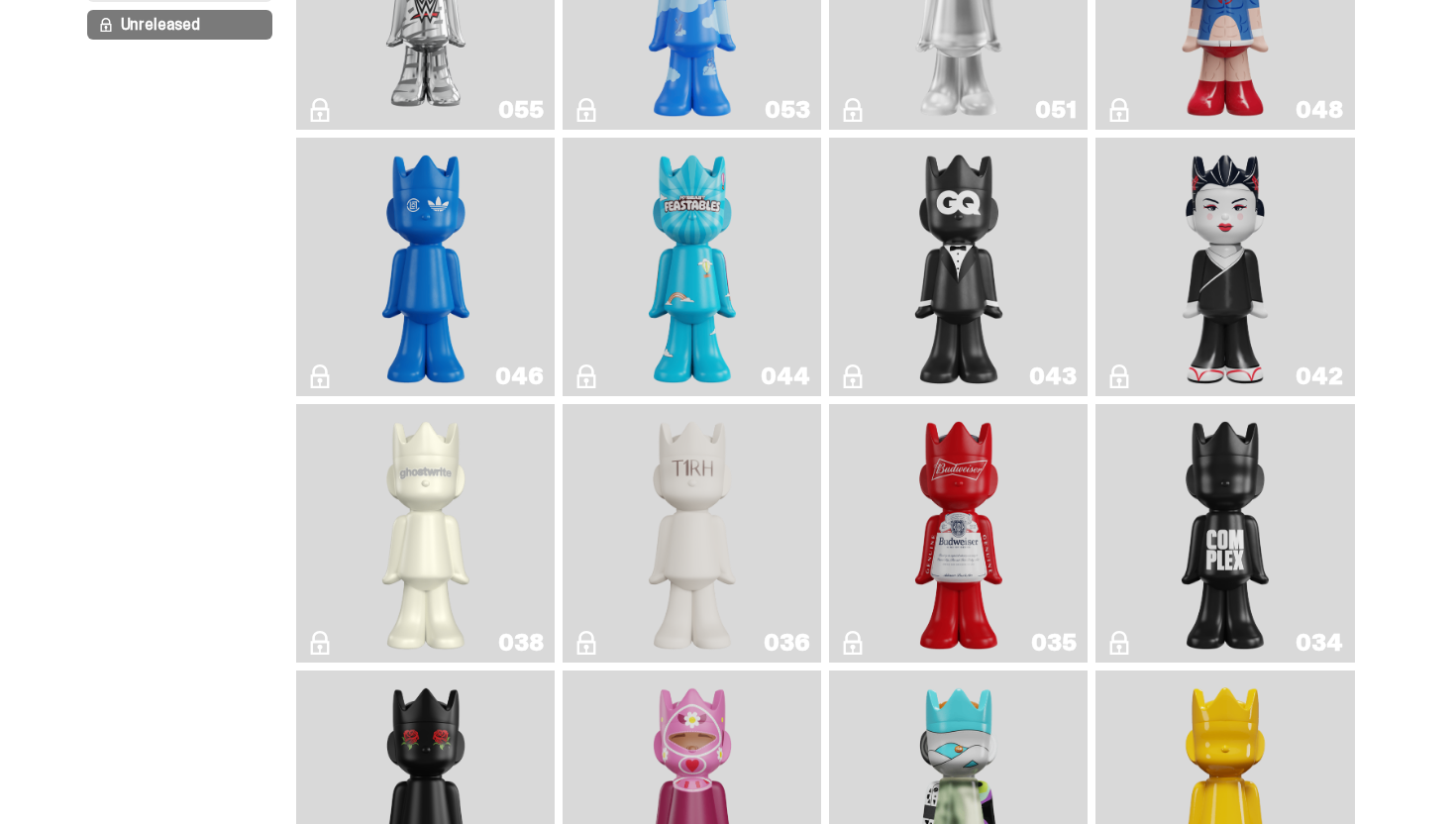 click at bounding box center (959, 266) 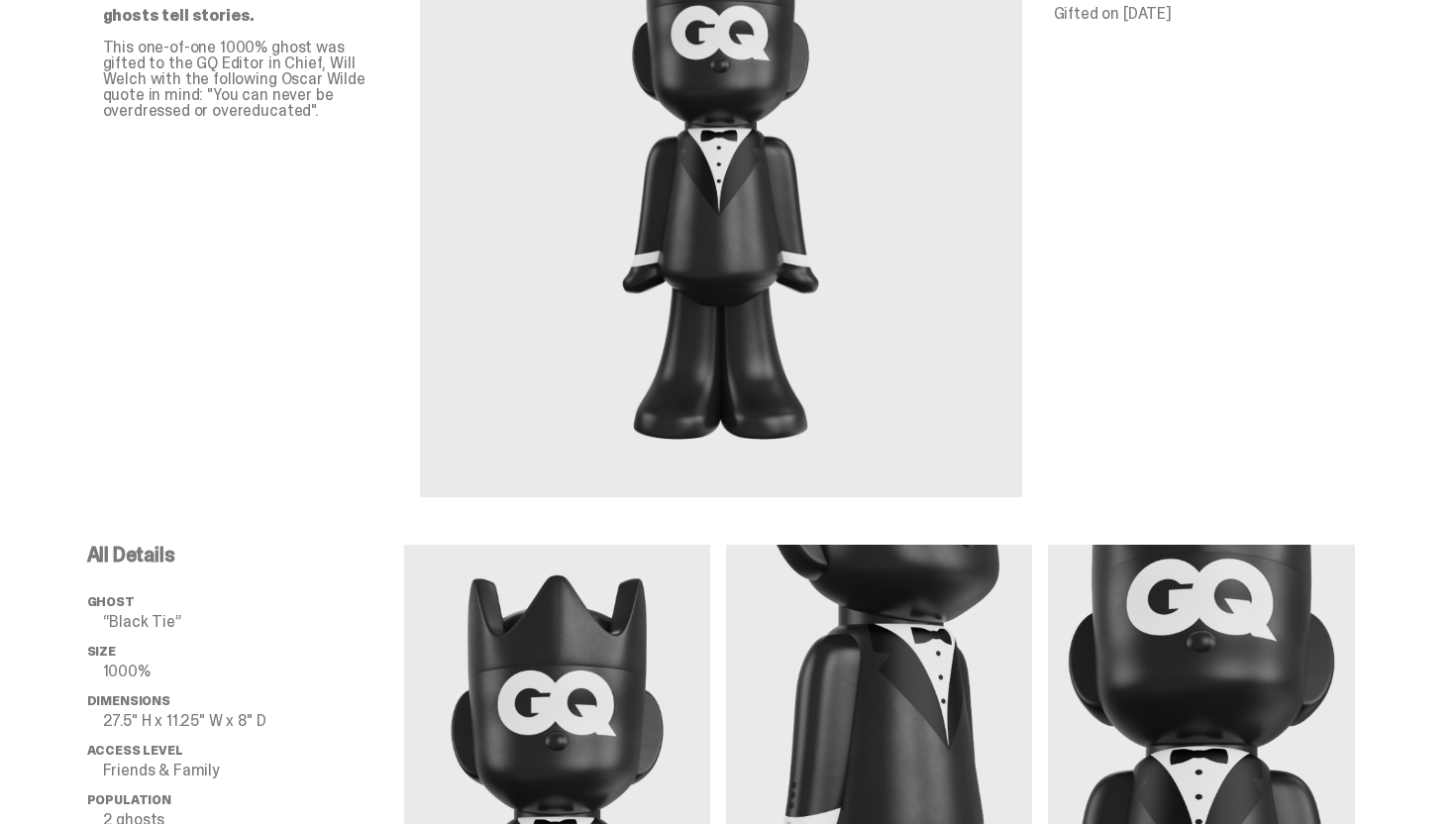 scroll, scrollTop: 431, scrollLeft: 0, axis: vertical 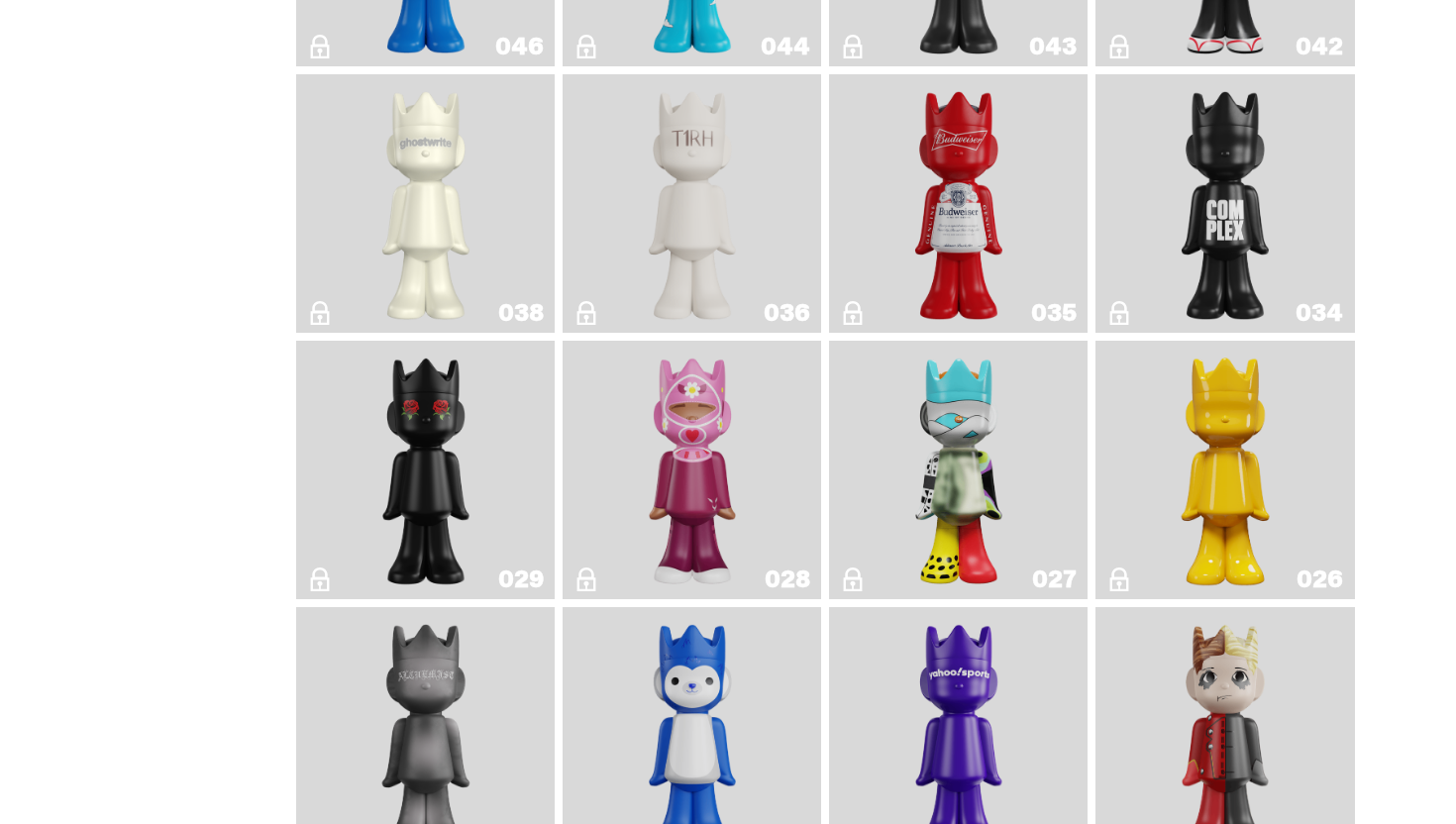 click on "038" at bounding box center (425, 203) 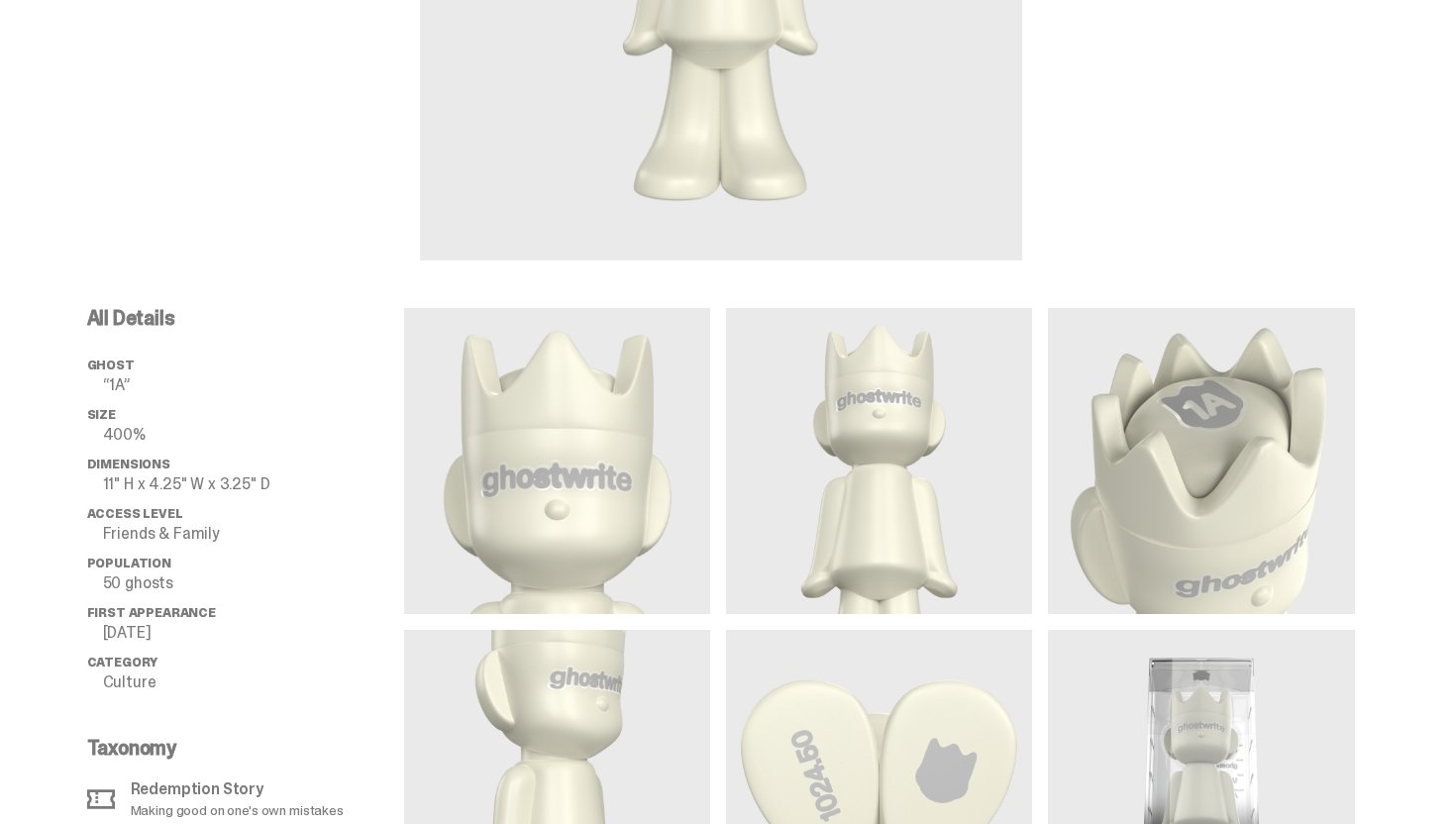 scroll, scrollTop: 0, scrollLeft: 0, axis: both 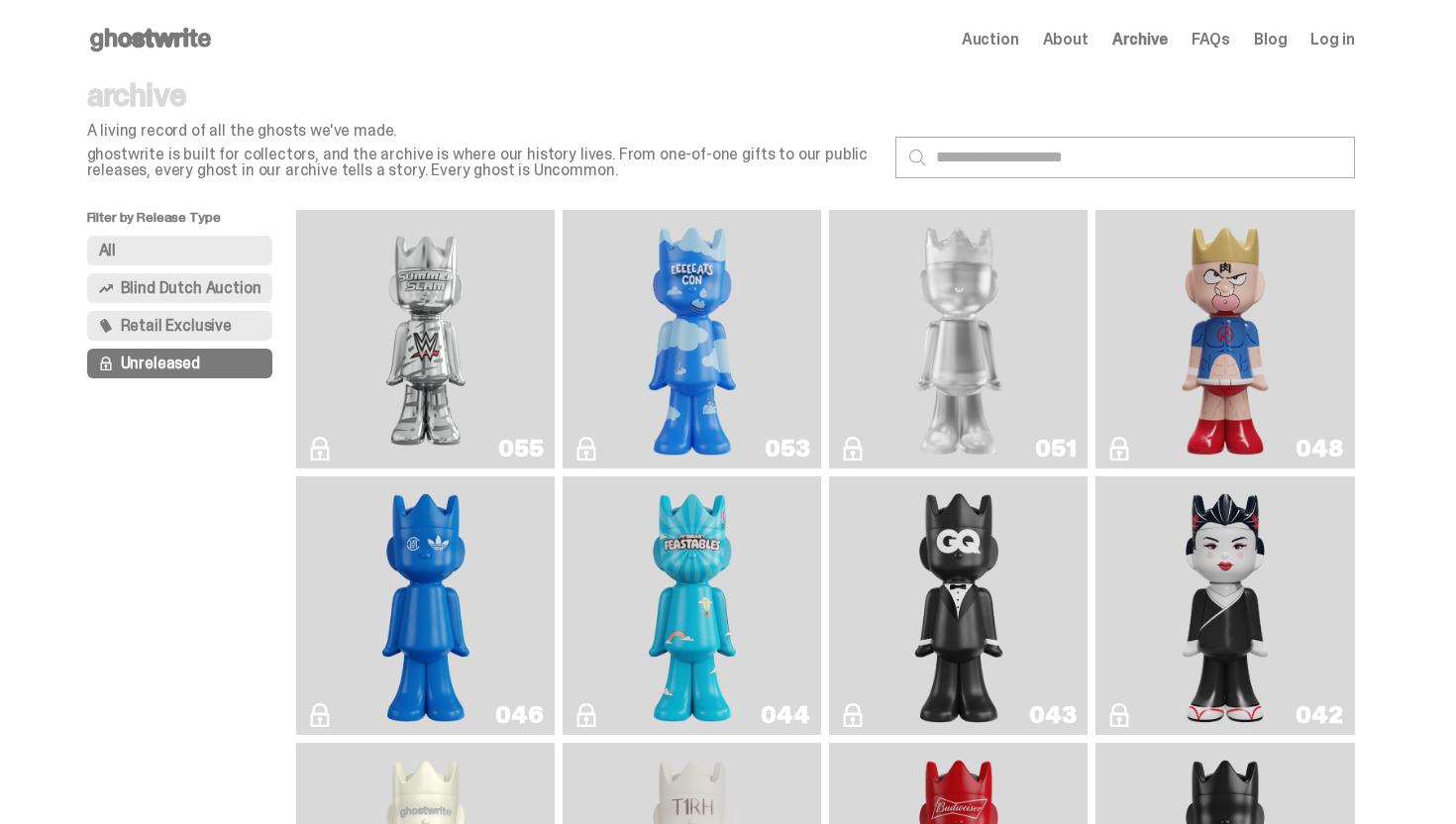 click at bounding box center (692, 339) 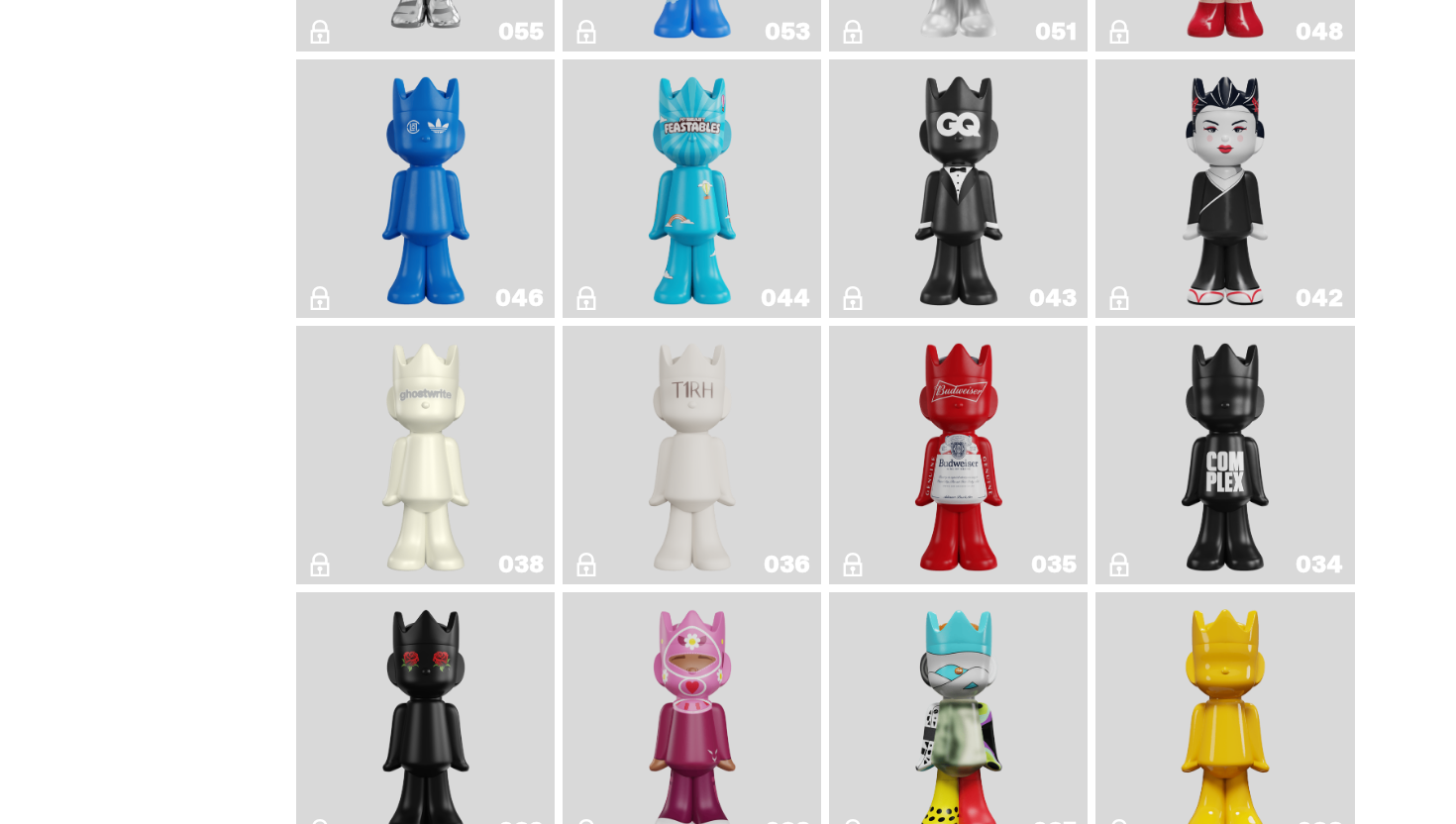 scroll, scrollTop: 0, scrollLeft: 0, axis: both 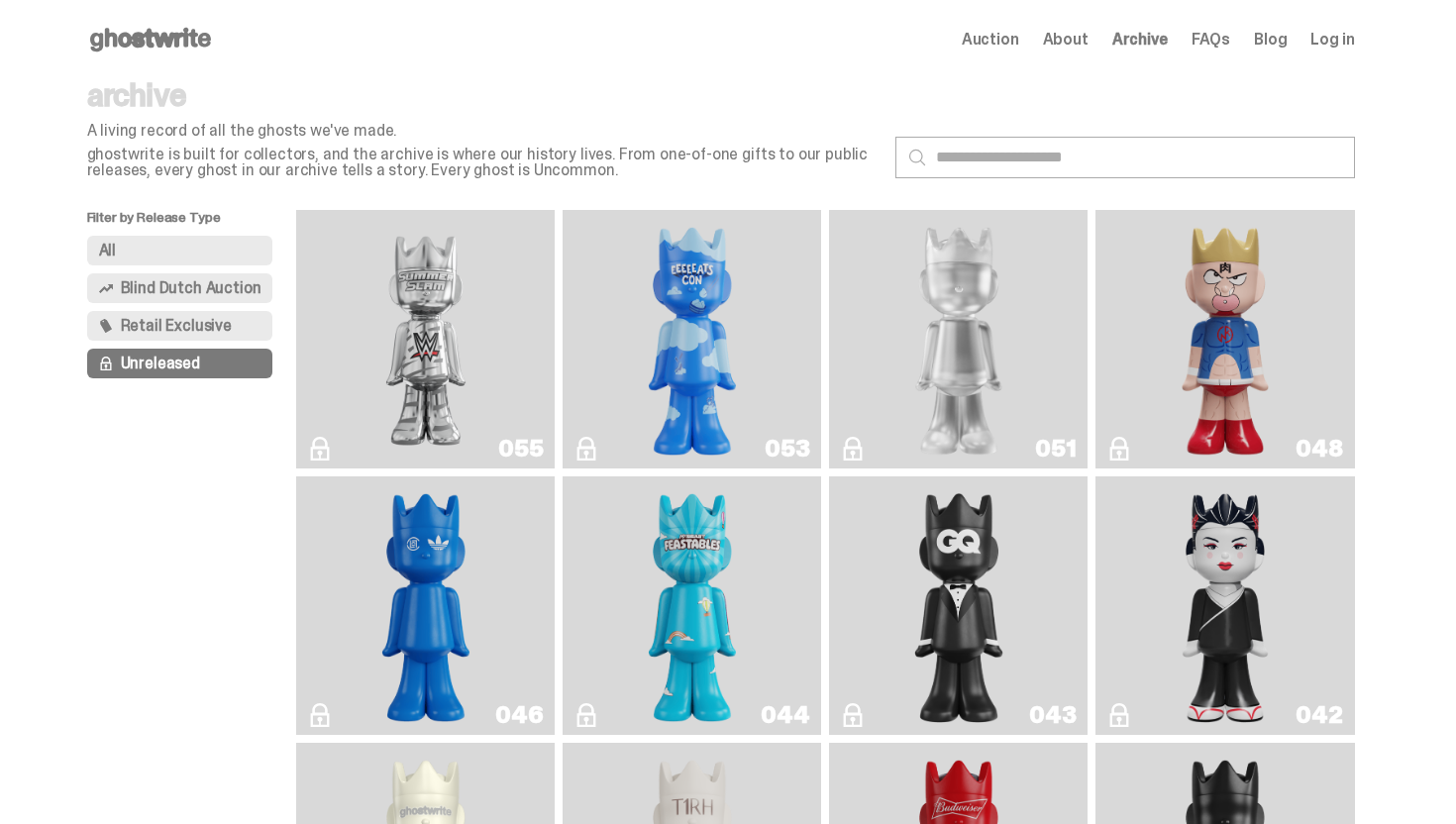 click on "All" at bounding box center (180, 251) 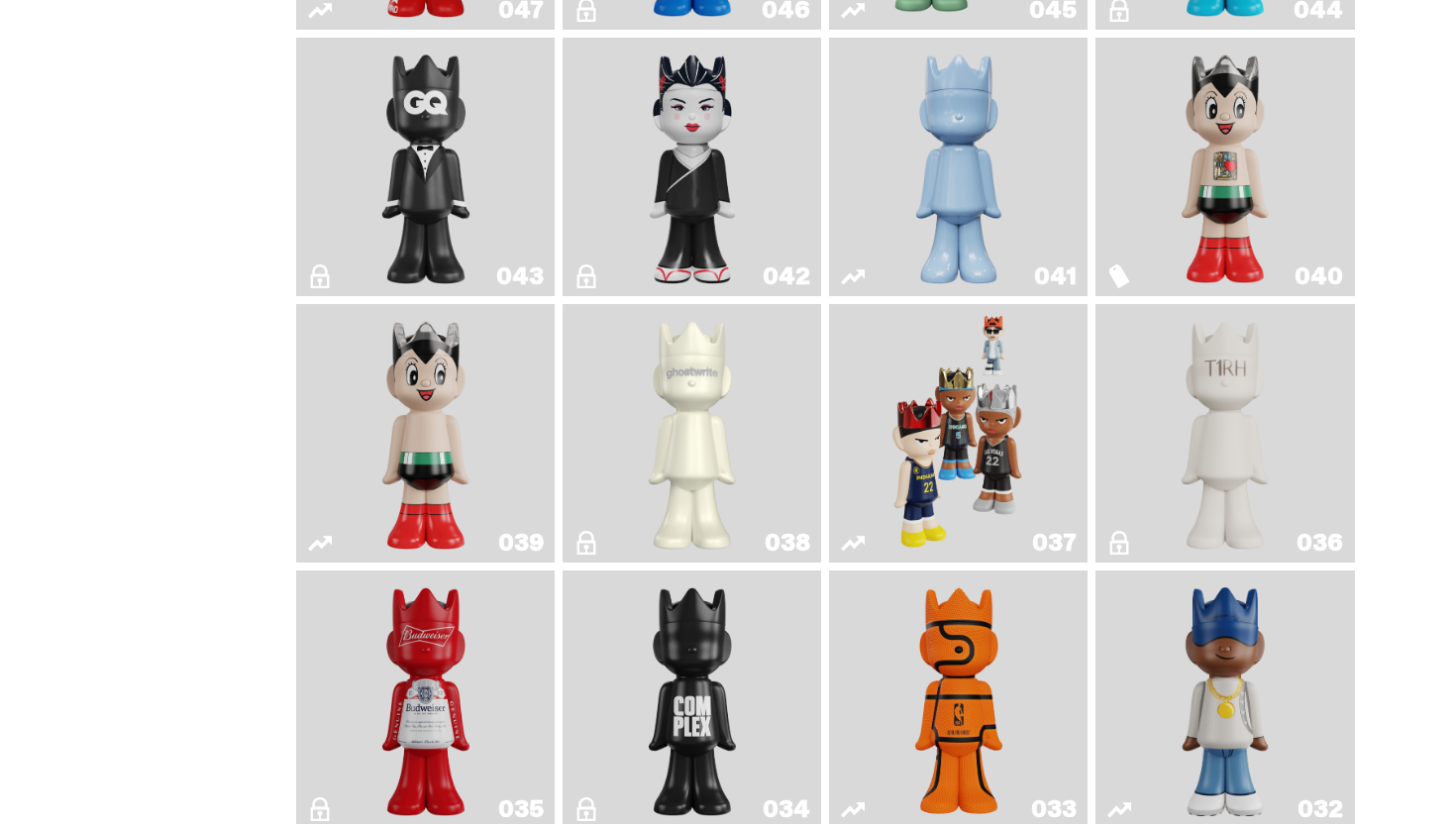 scroll, scrollTop: 682, scrollLeft: 0, axis: vertical 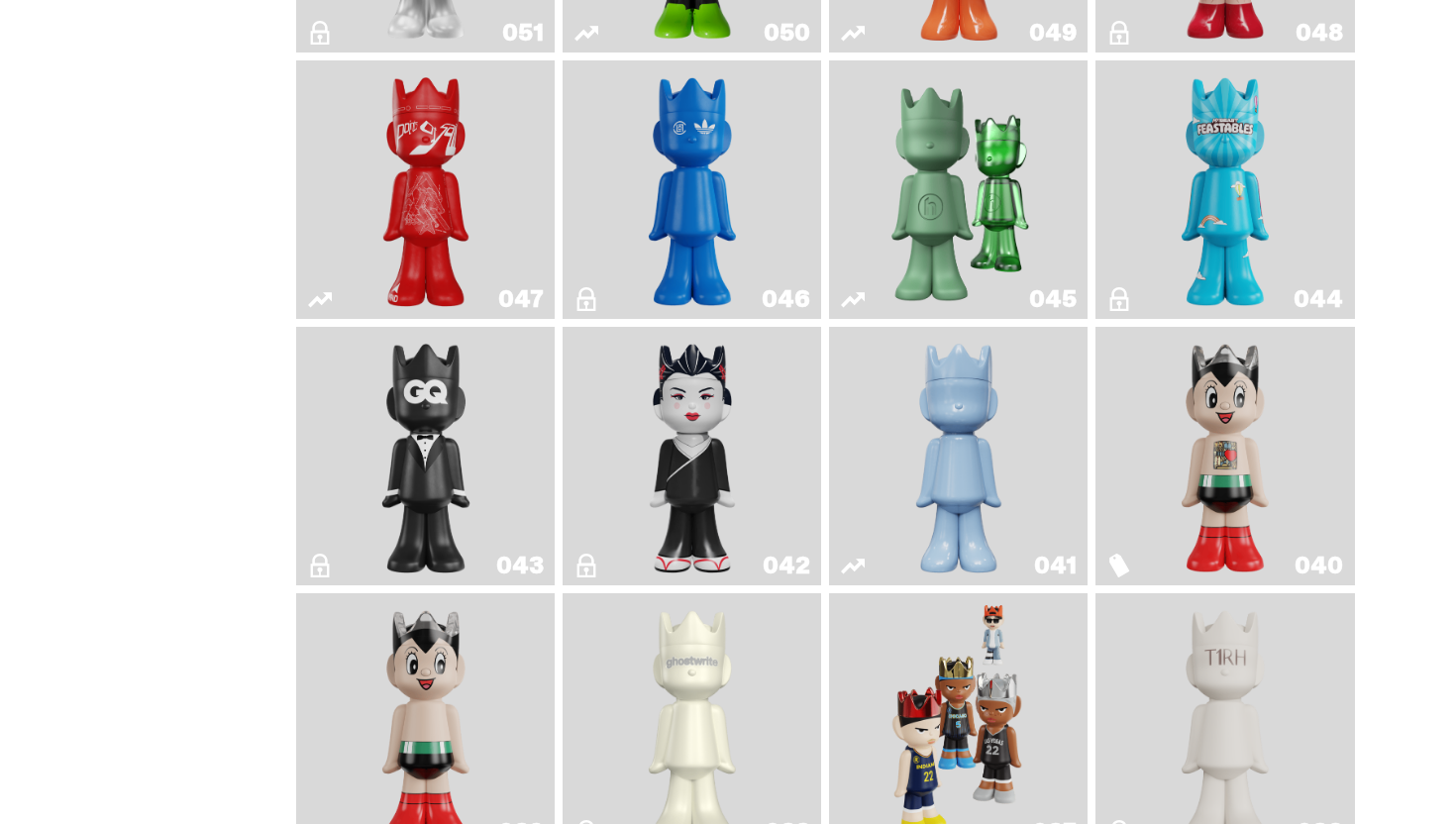 click at bounding box center (959, 456) 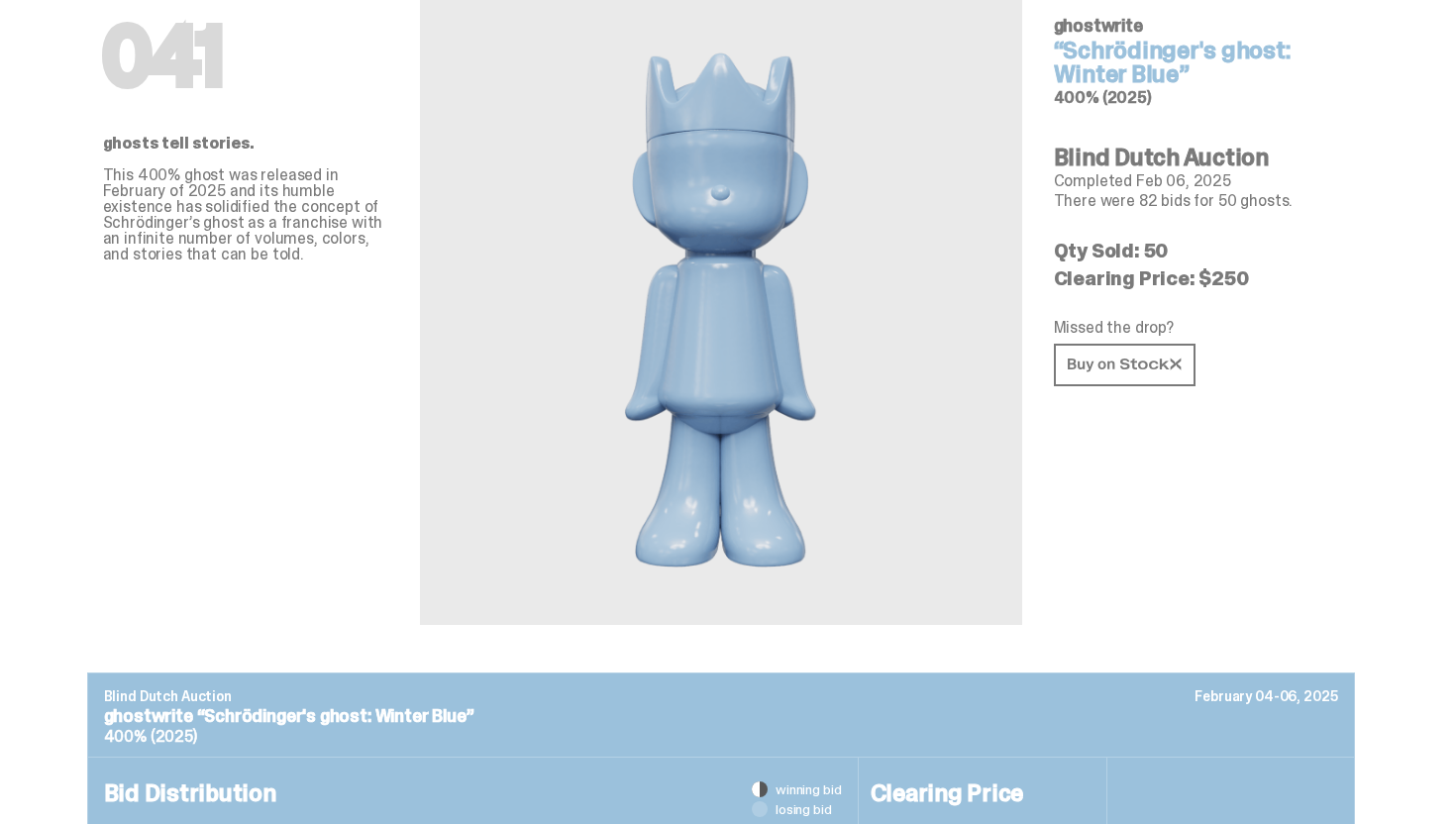 scroll, scrollTop: 0, scrollLeft: 0, axis: both 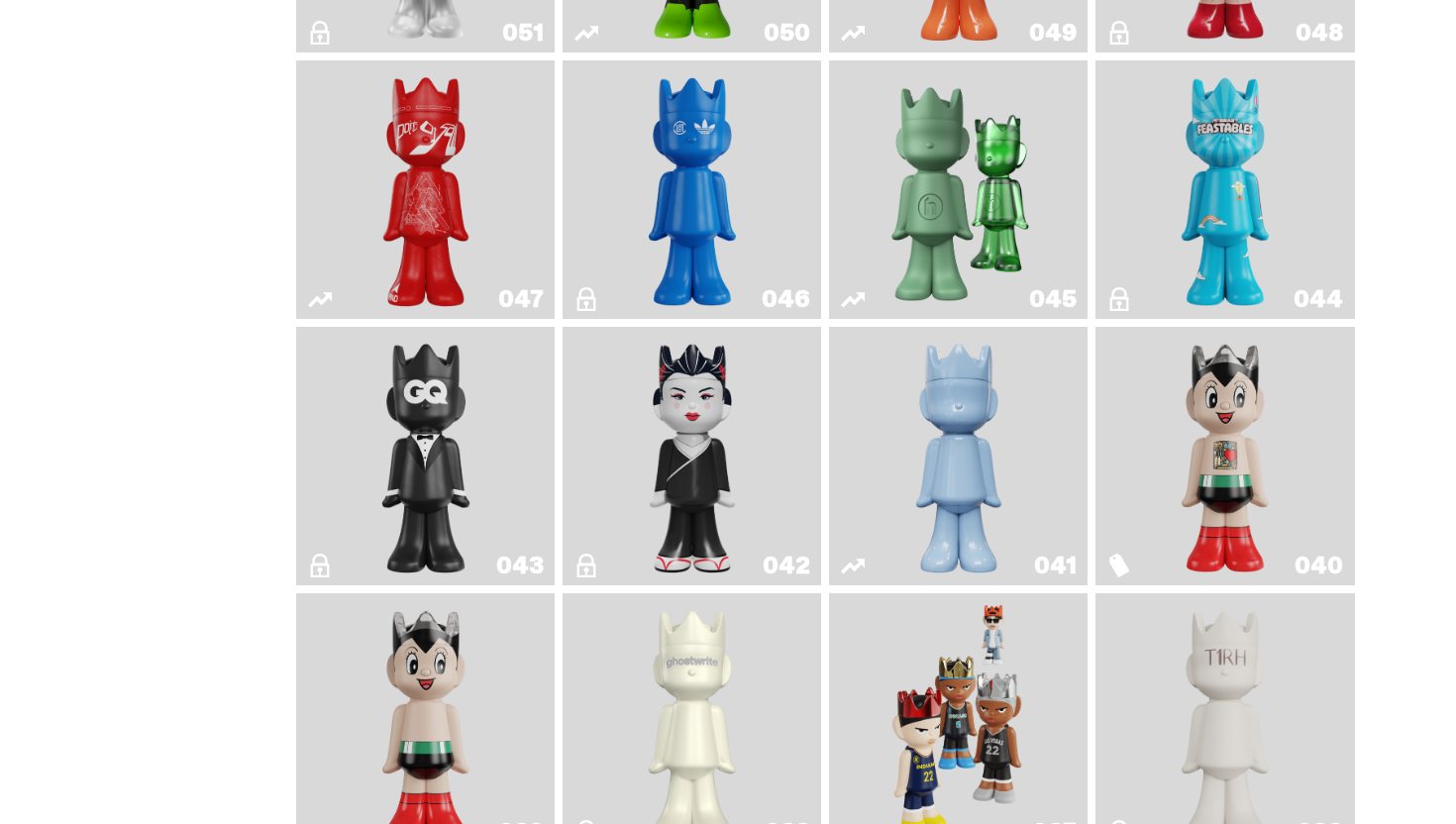 click on "040" at bounding box center [1224, 456] 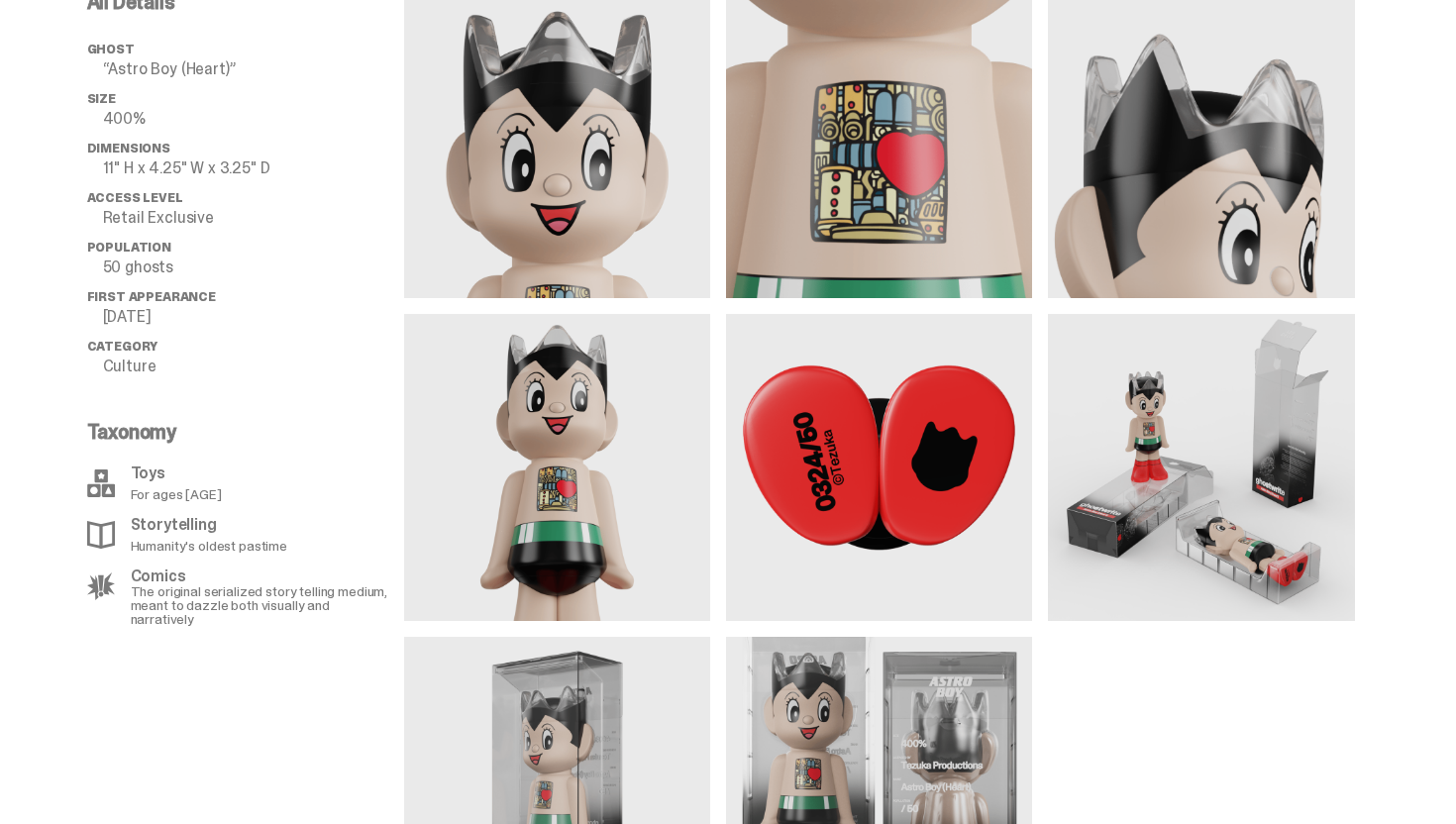 scroll, scrollTop: 791, scrollLeft: 0, axis: vertical 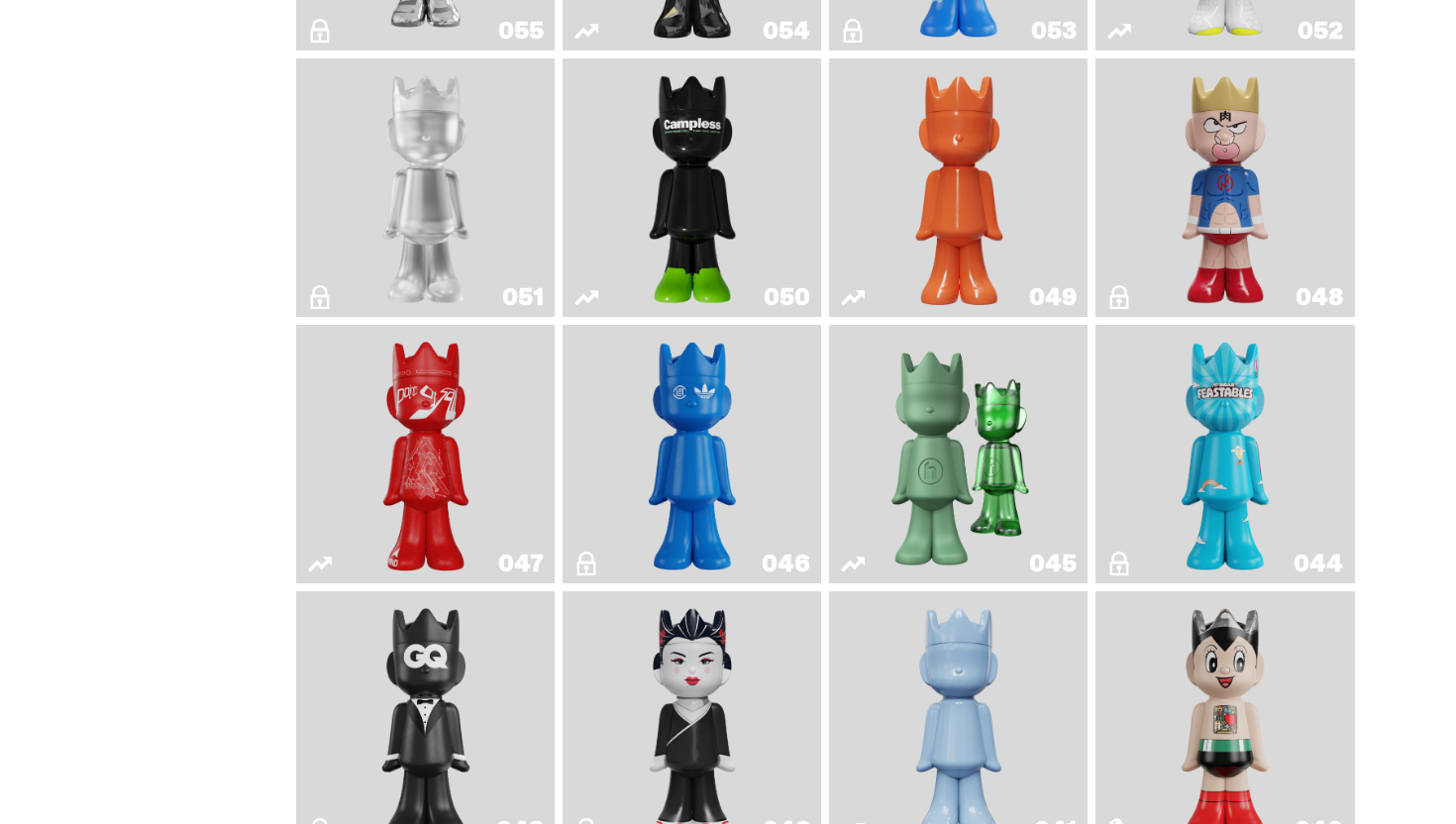 click on "050" at bounding box center (691, 187) 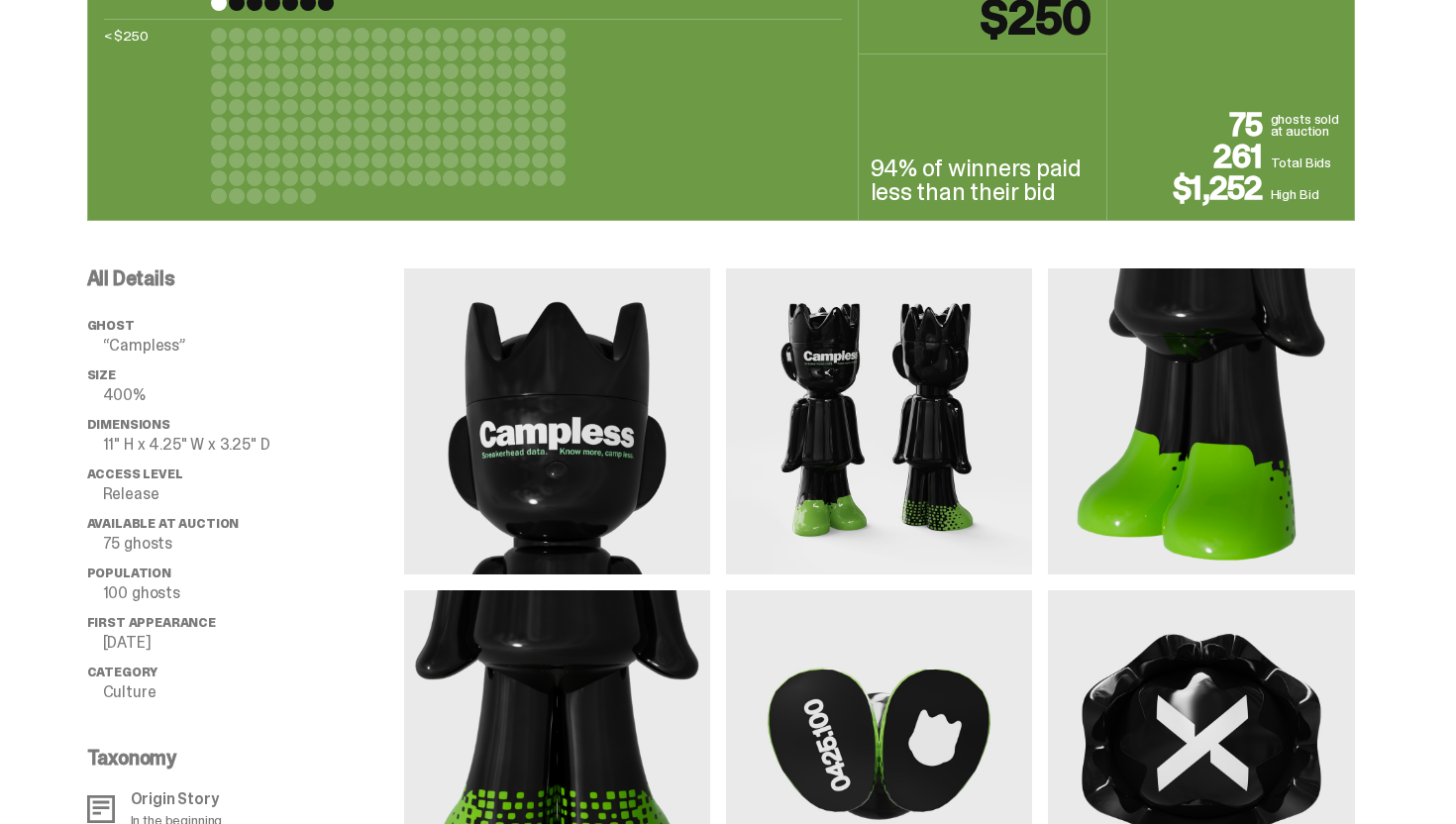 scroll, scrollTop: 1564, scrollLeft: 0, axis: vertical 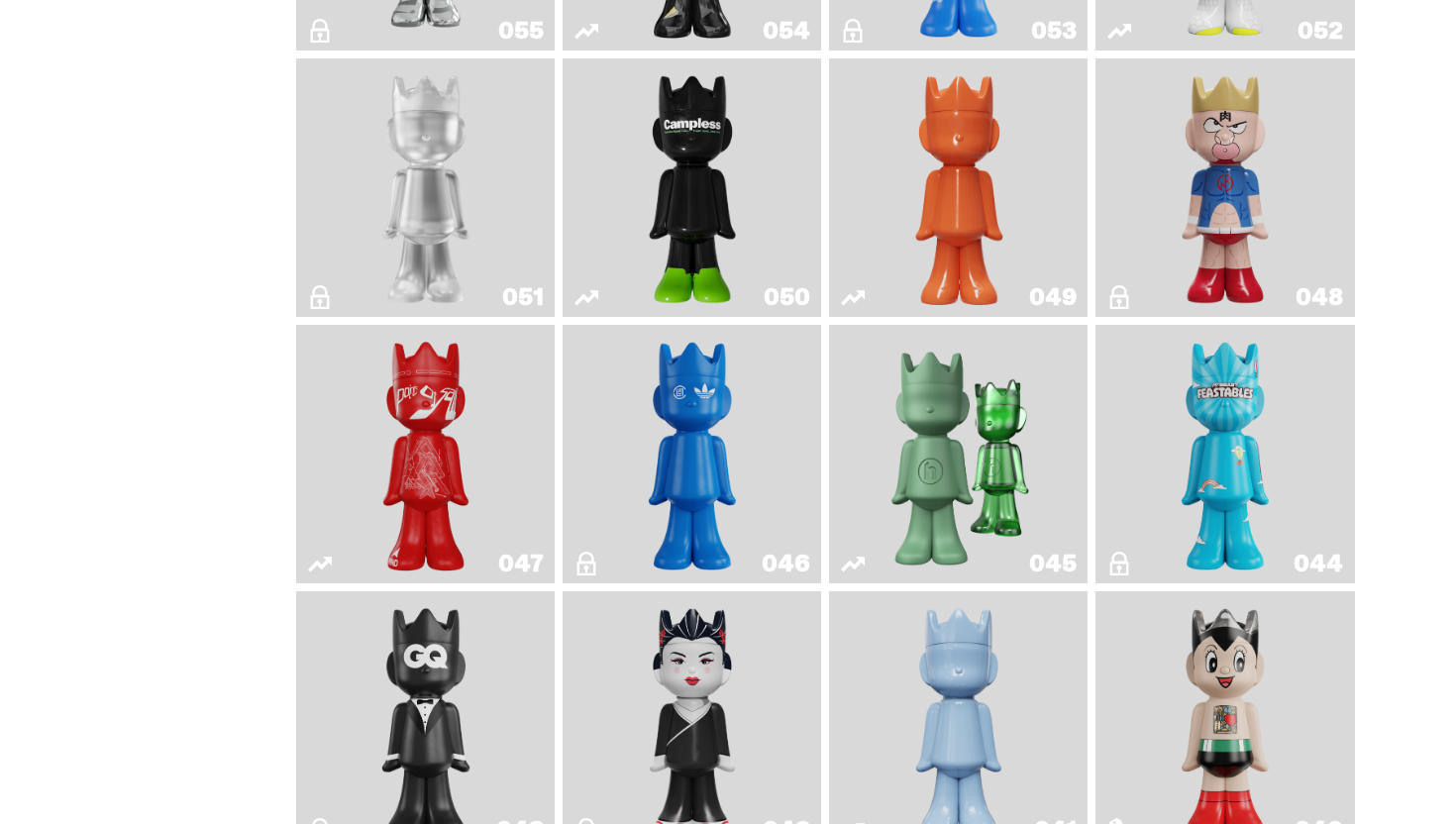 click at bounding box center (959, 187) 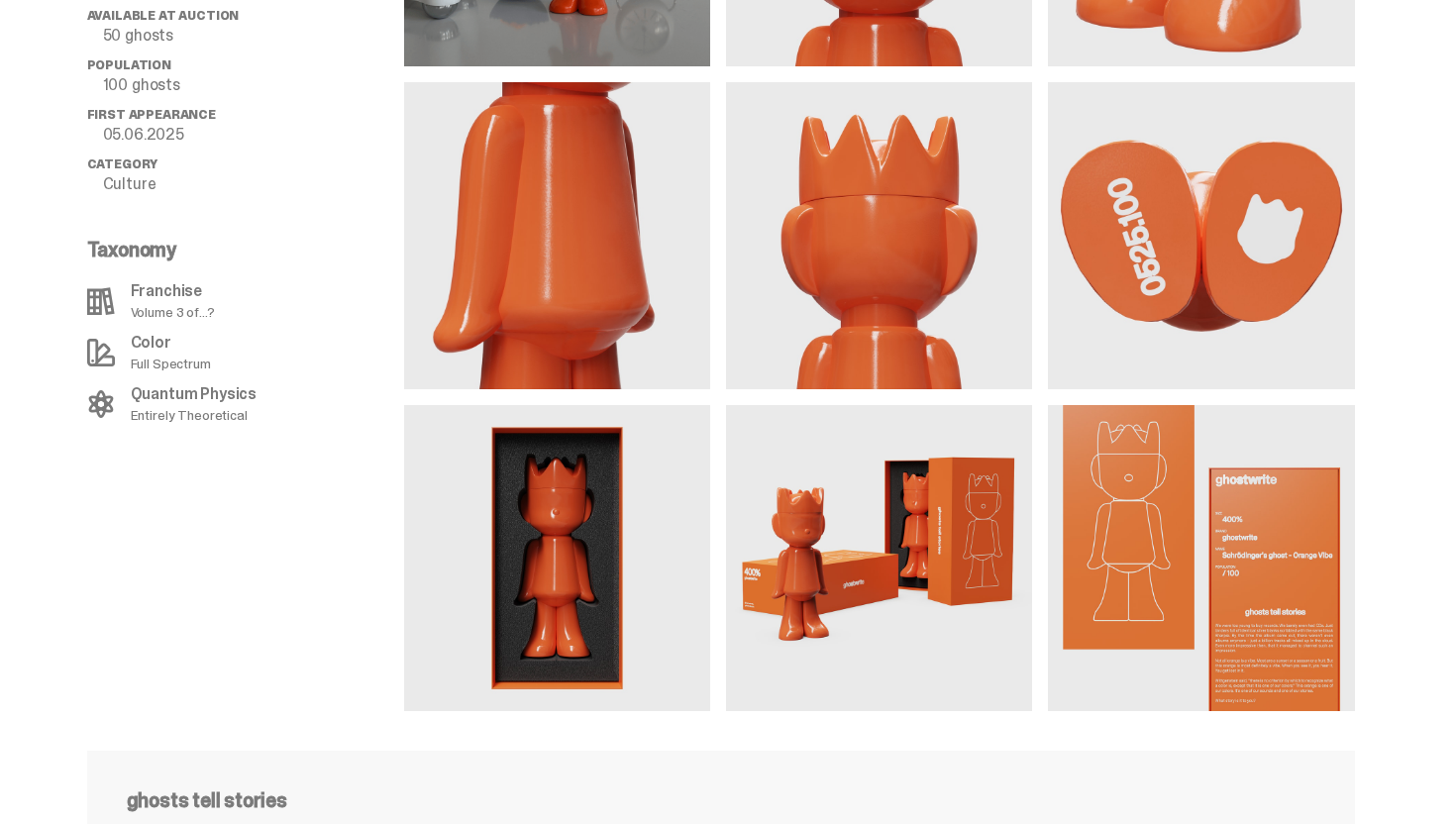 scroll, scrollTop: 1760, scrollLeft: 0, axis: vertical 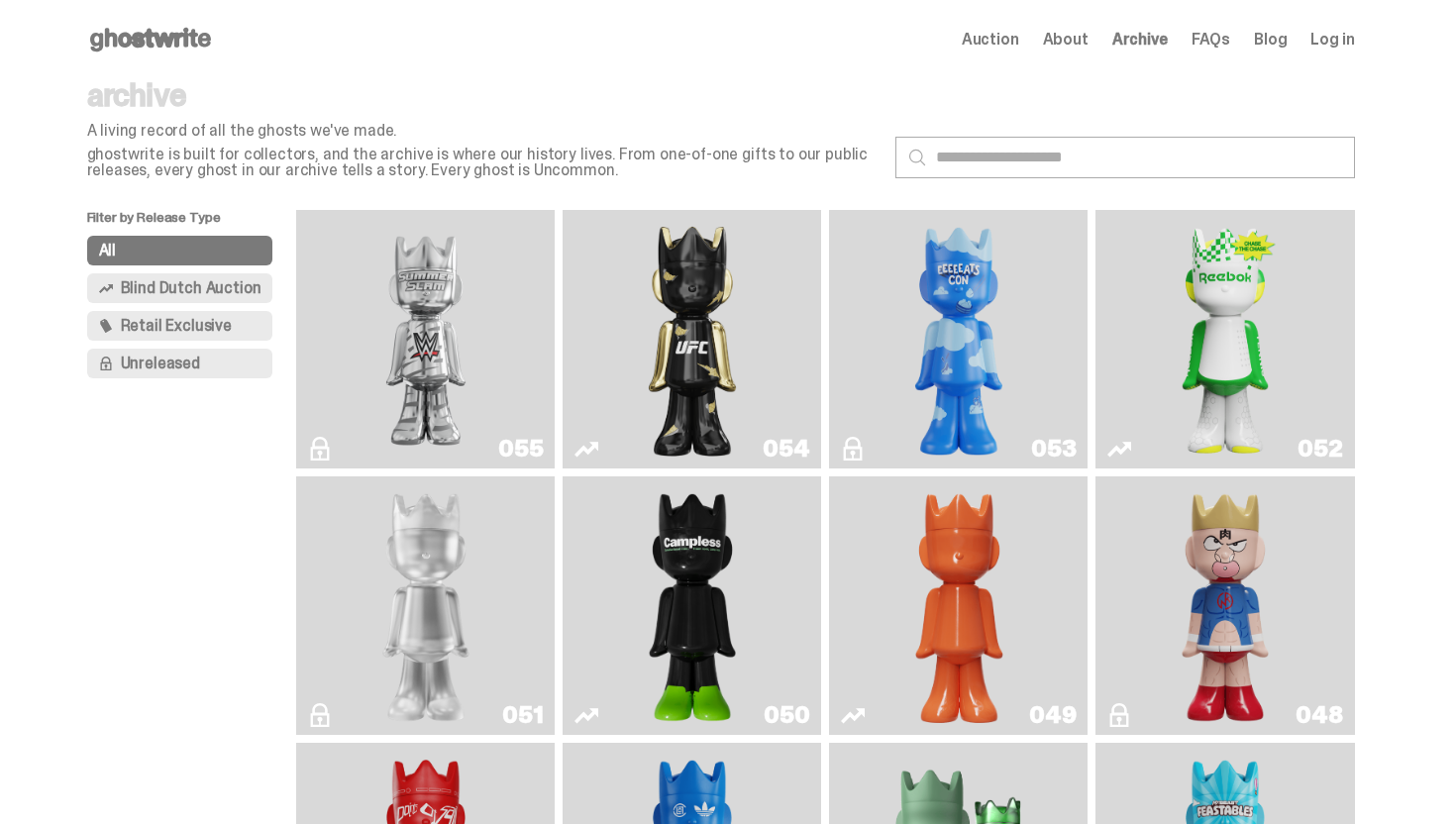 click on "054" at bounding box center (691, 339) 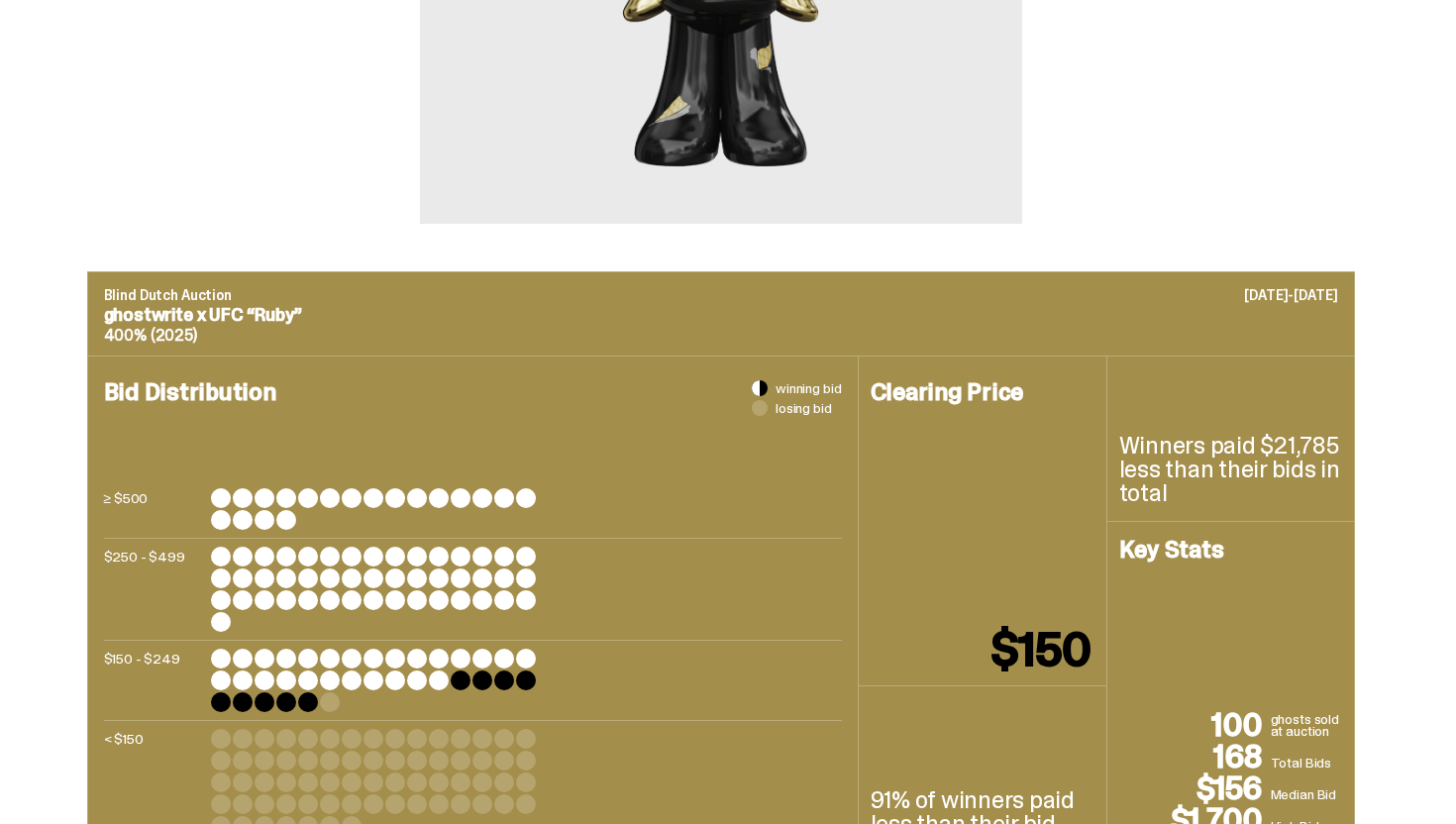 scroll, scrollTop: 0, scrollLeft: 0, axis: both 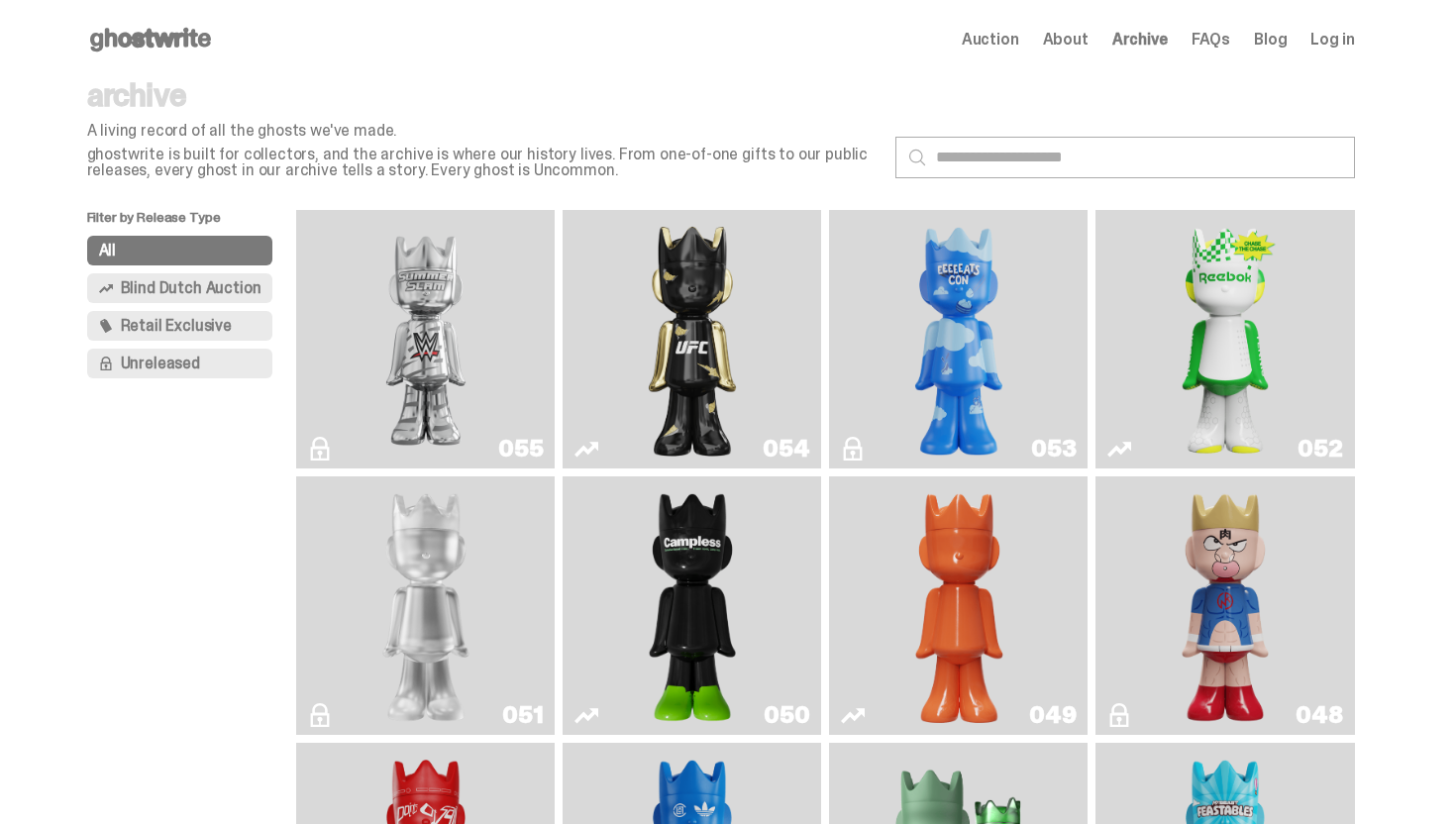 click on "049" at bounding box center [958, 605] 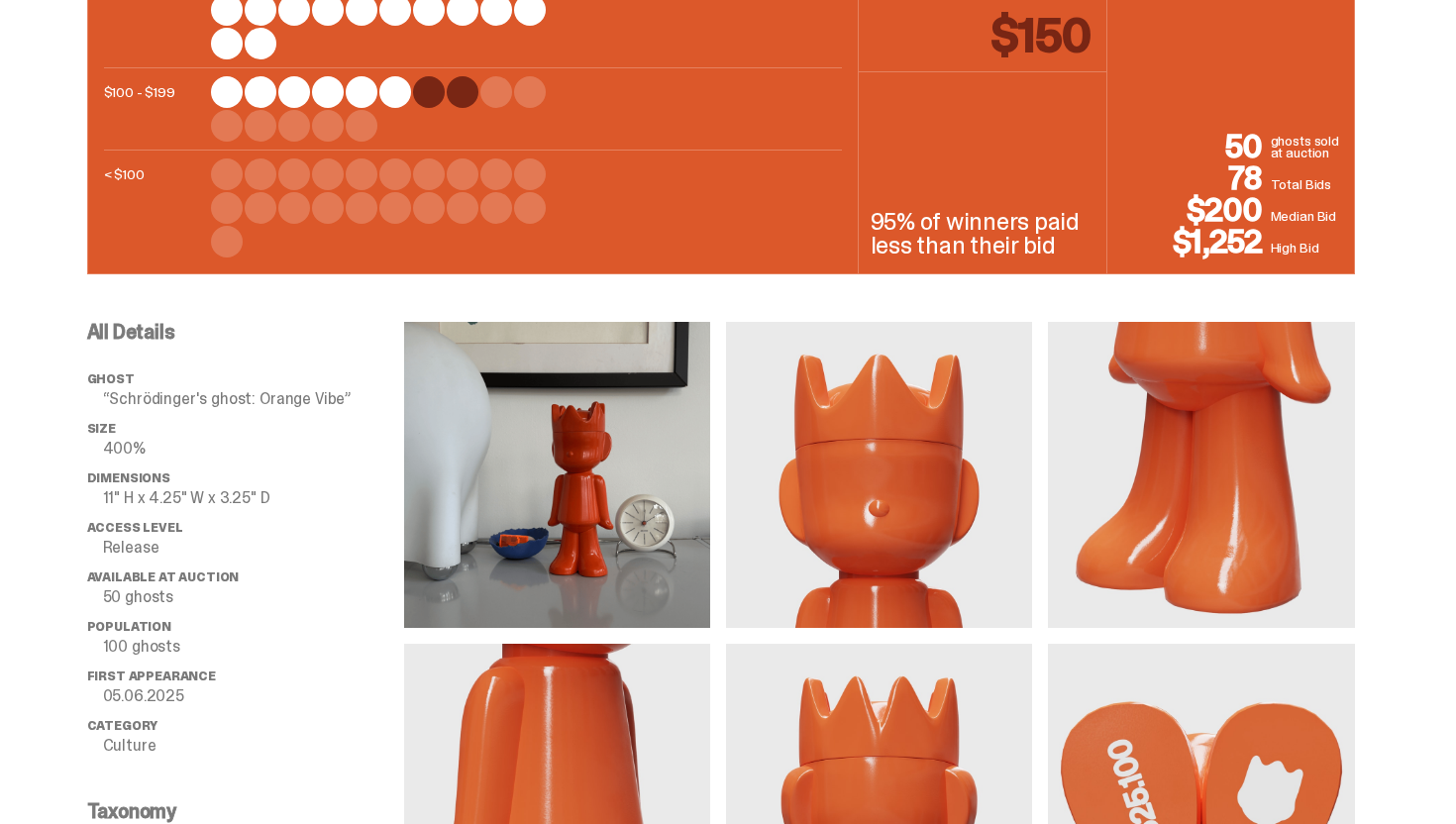 scroll, scrollTop: 734, scrollLeft: 0, axis: vertical 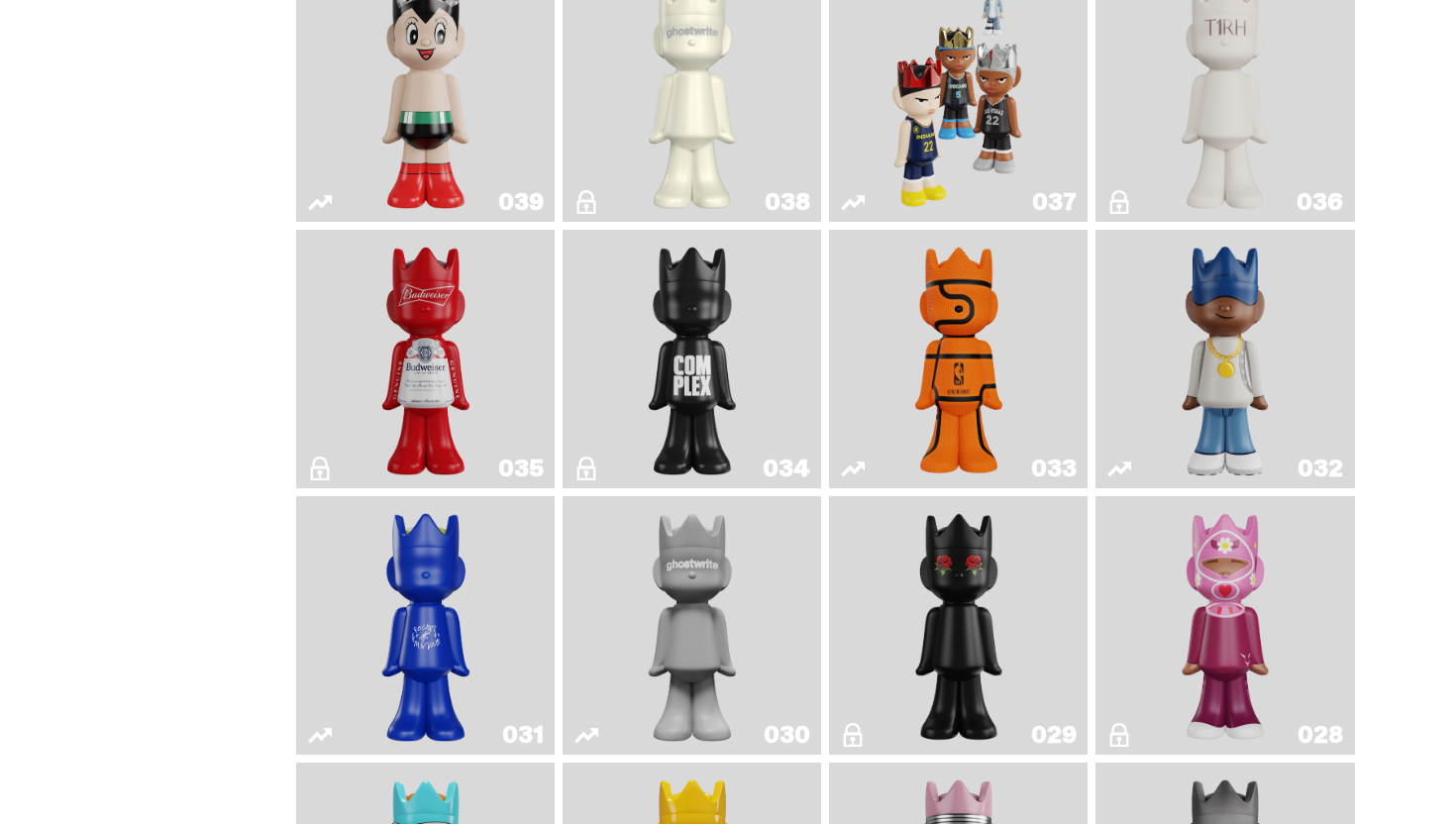 click at bounding box center (959, 359) 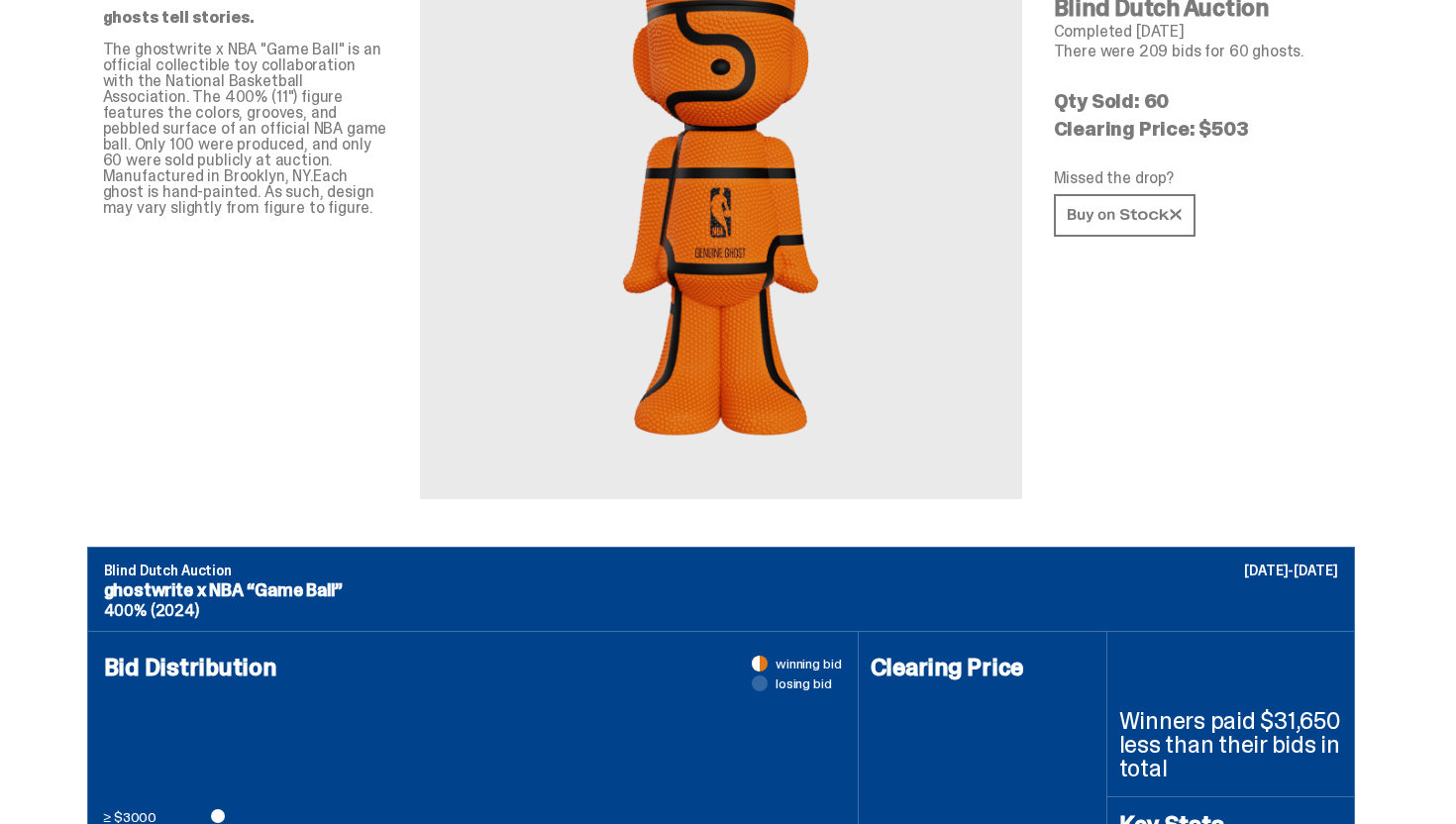 scroll, scrollTop: 0, scrollLeft: 0, axis: both 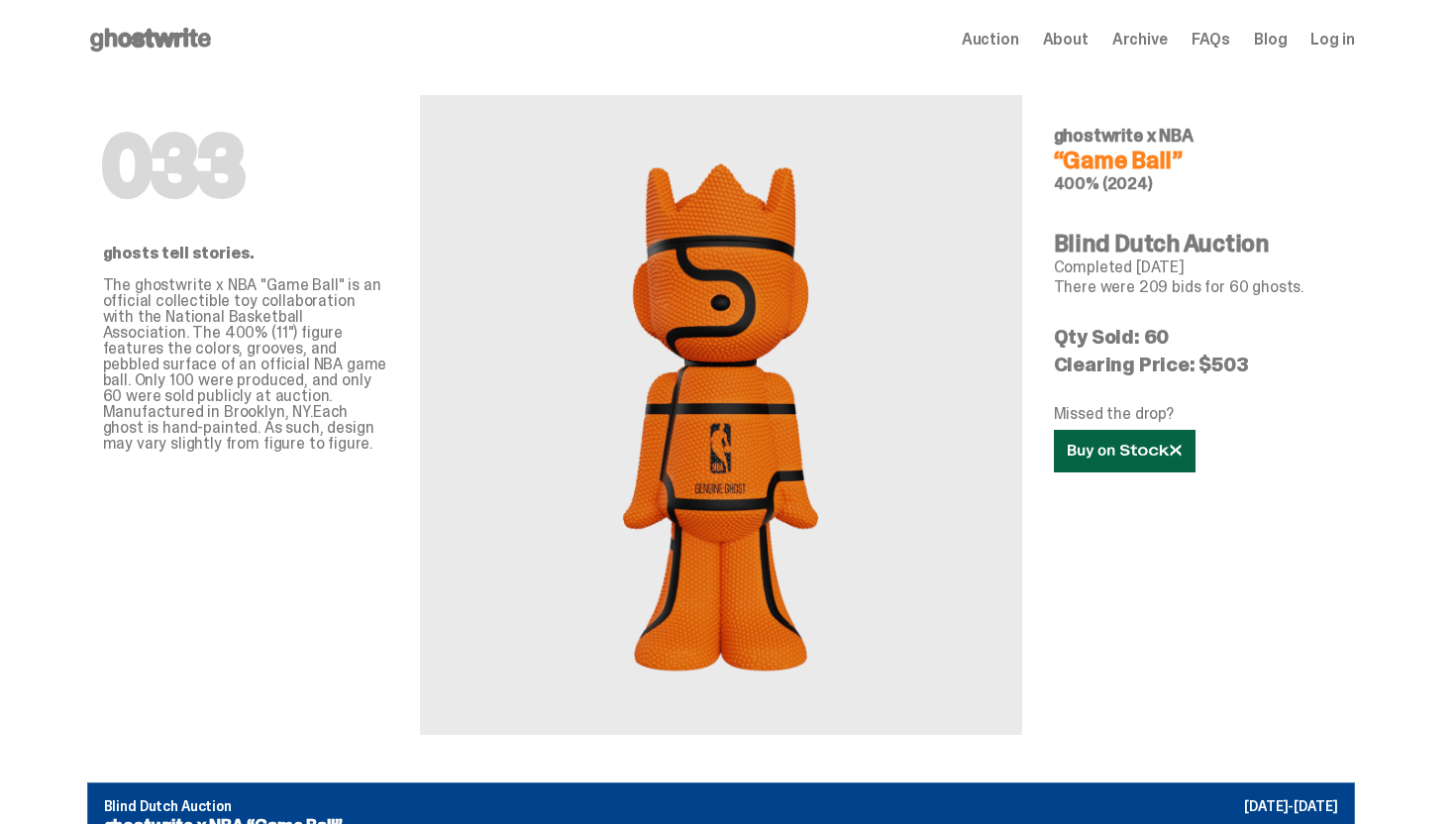 click 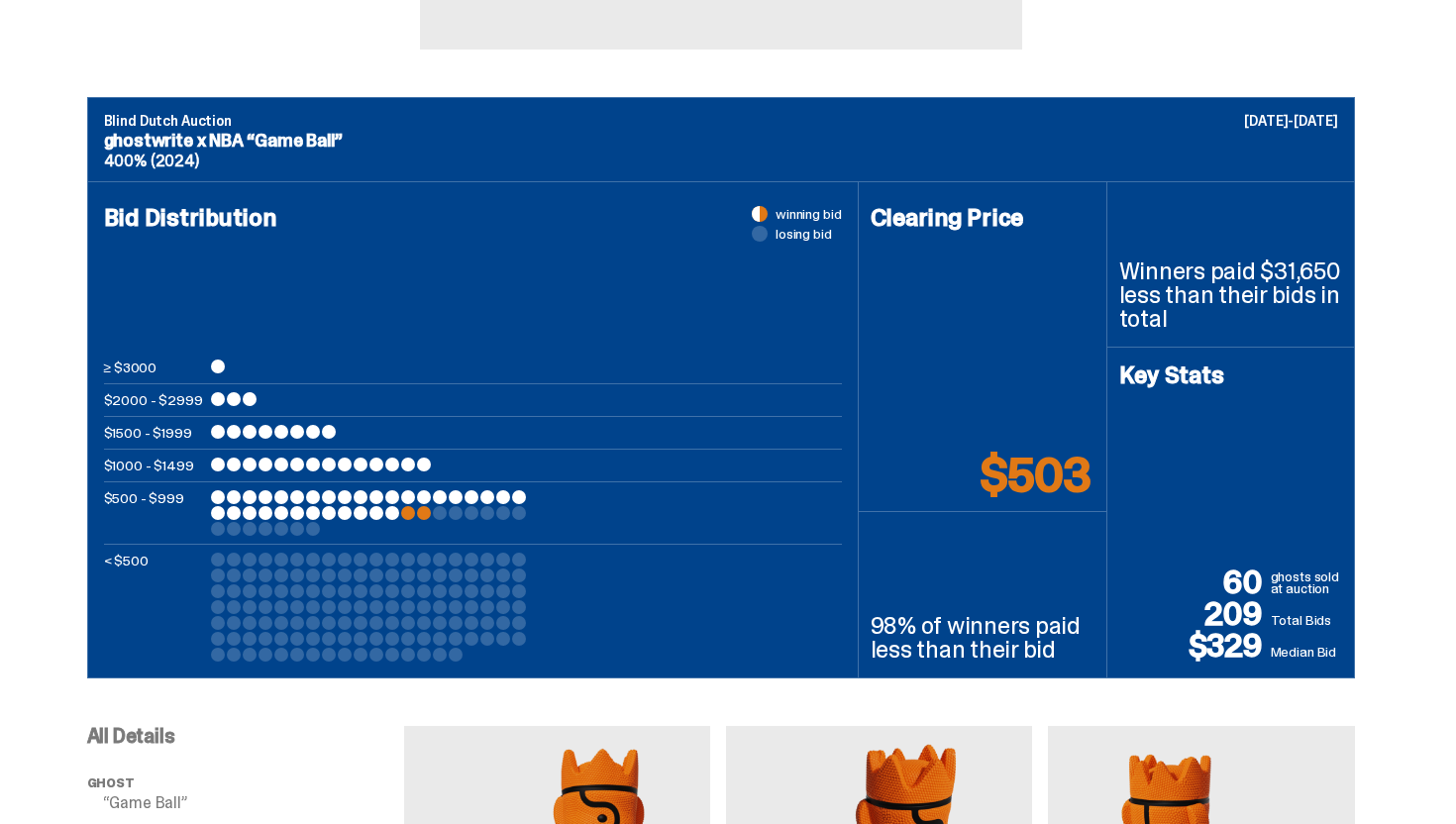 scroll, scrollTop: 476, scrollLeft: 0, axis: vertical 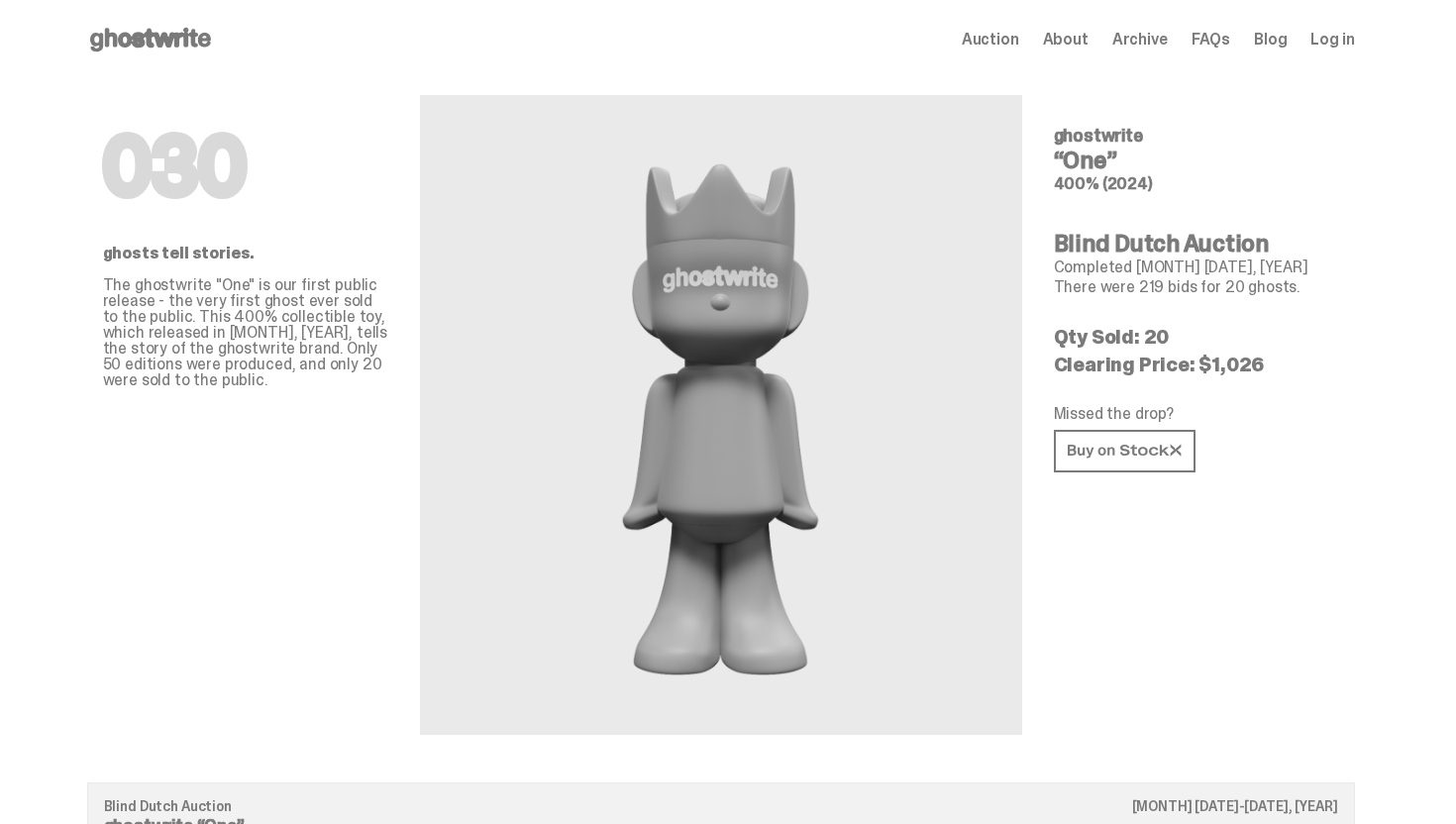 click on "Archive" at bounding box center (1140, 40) 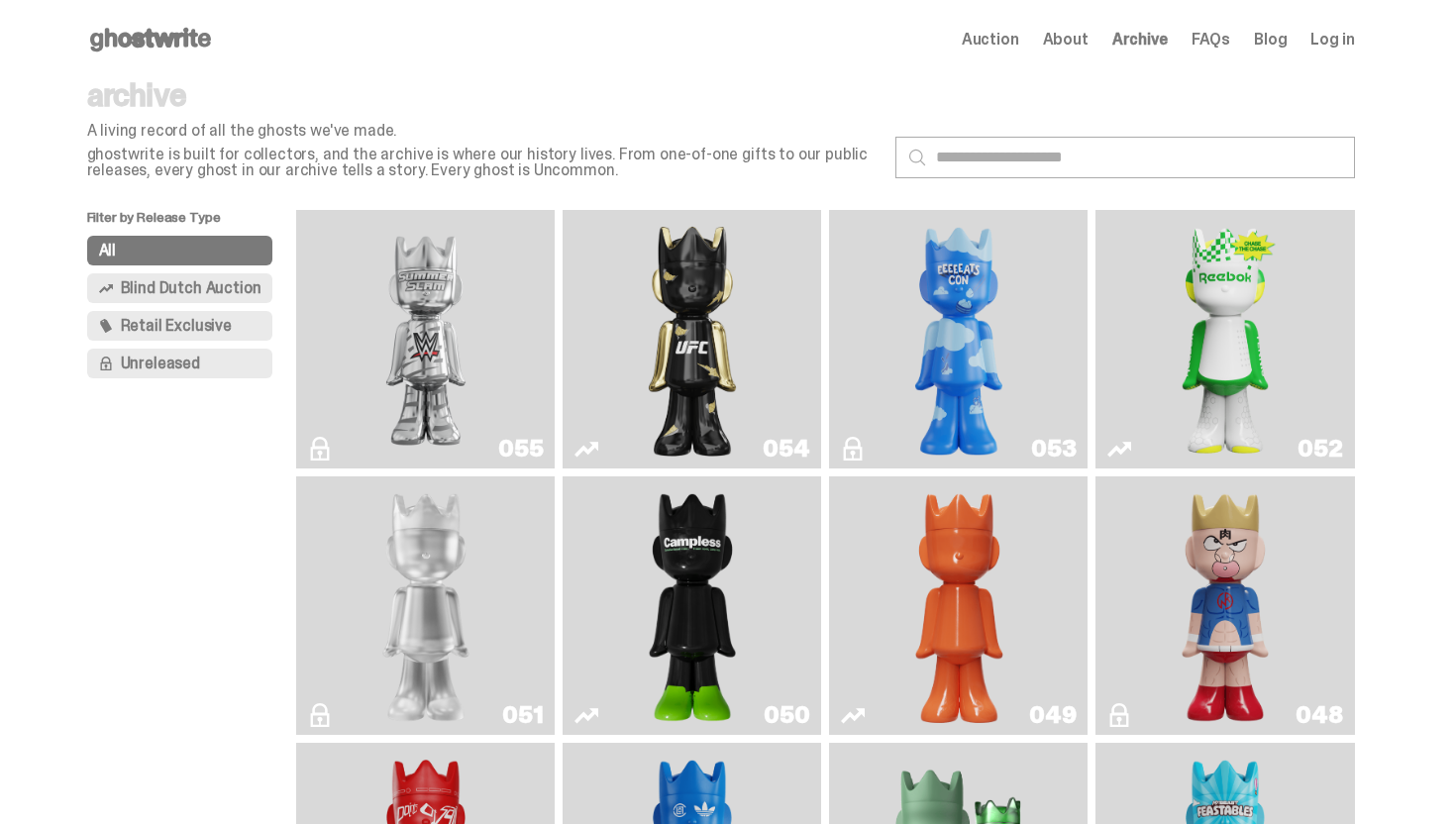 click on "049" at bounding box center [958, 605] 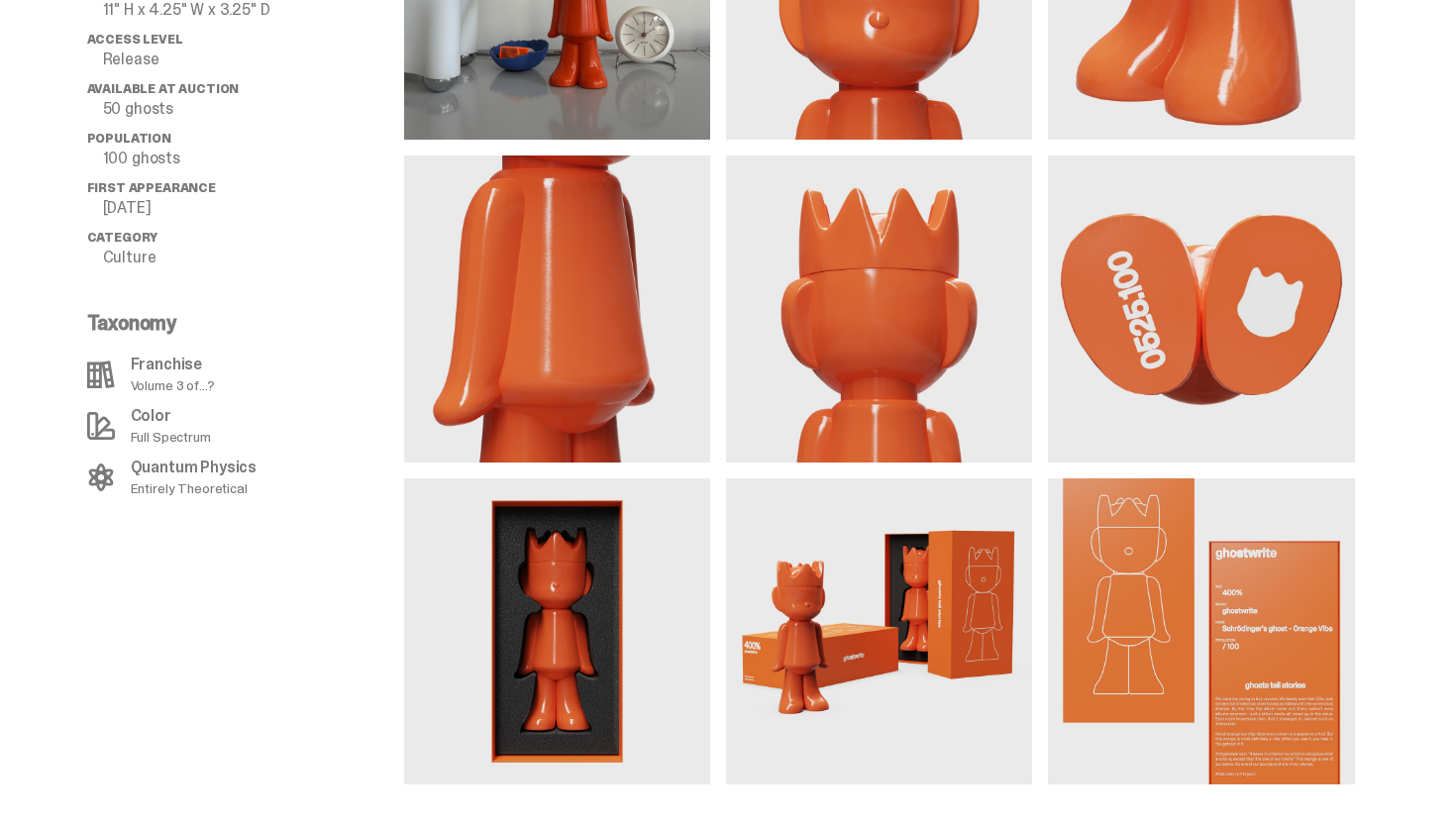 scroll, scrollTop: 1701, scrollLeft: 0, axis: vertical 